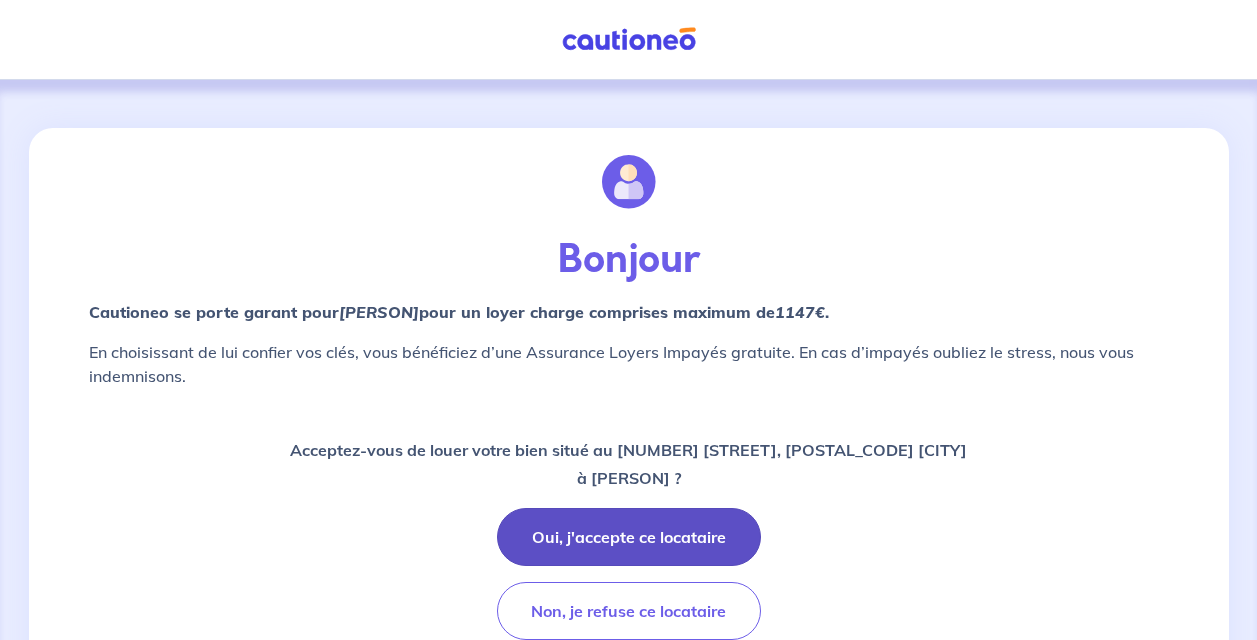 scroll, scrollTop: 0, scrollLeft: 0, axis: both 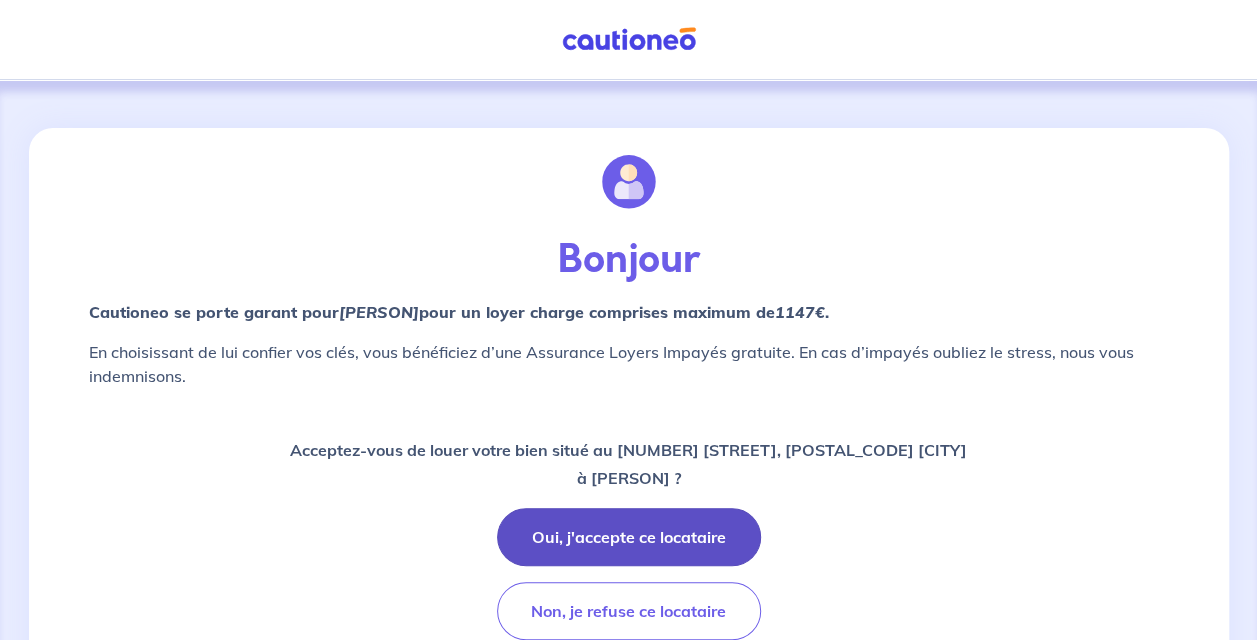 click on "Oui, j'accepte ce locataire" at bounding box center [629, 537] 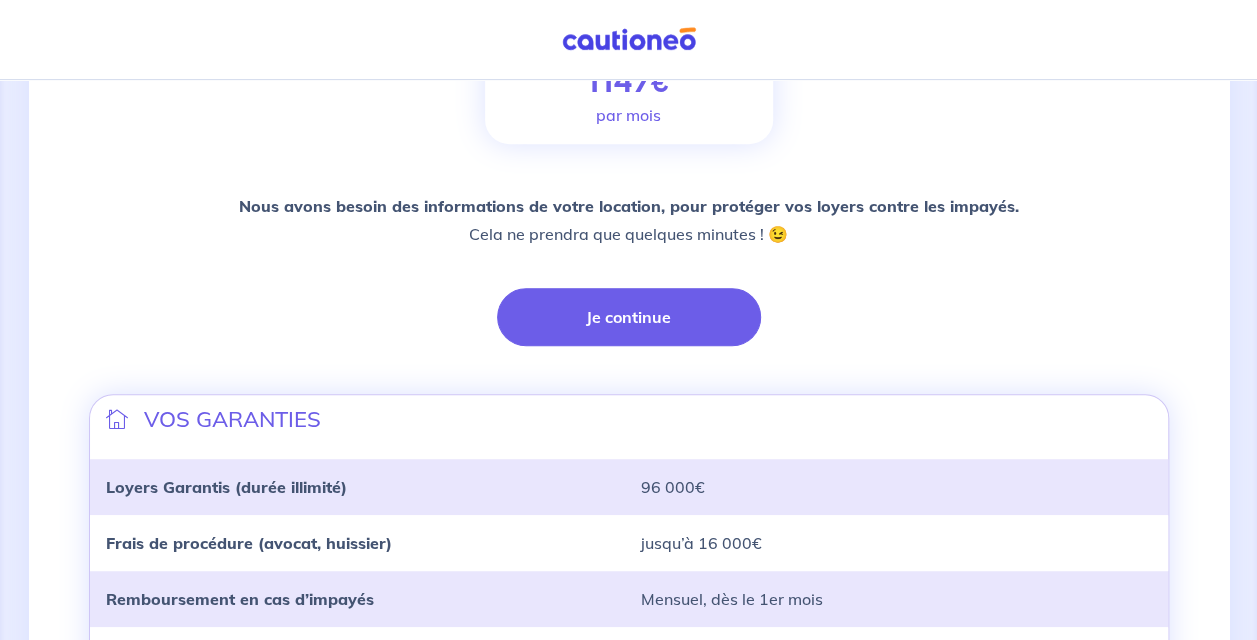 scroll, scrollTop: 384, scrollLeft: 0, axis: vertical 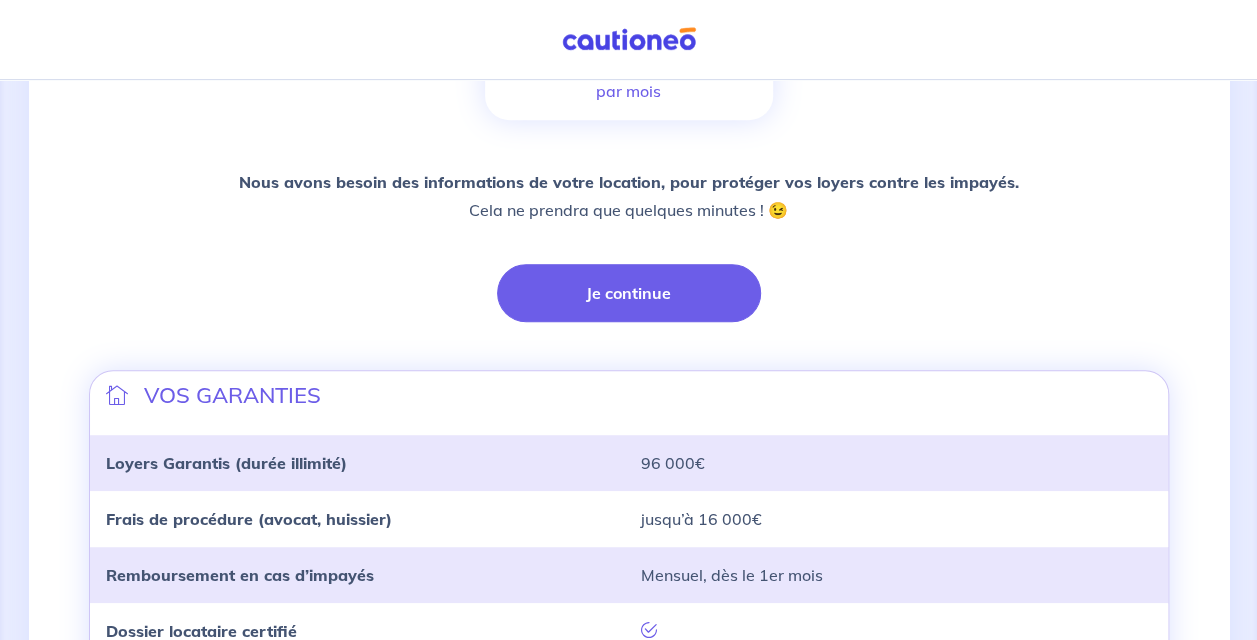 drag, startPoint x: 635, startPoint y: 299, endPoint x: 1270, endPoint y: 448, distance: 652.2469 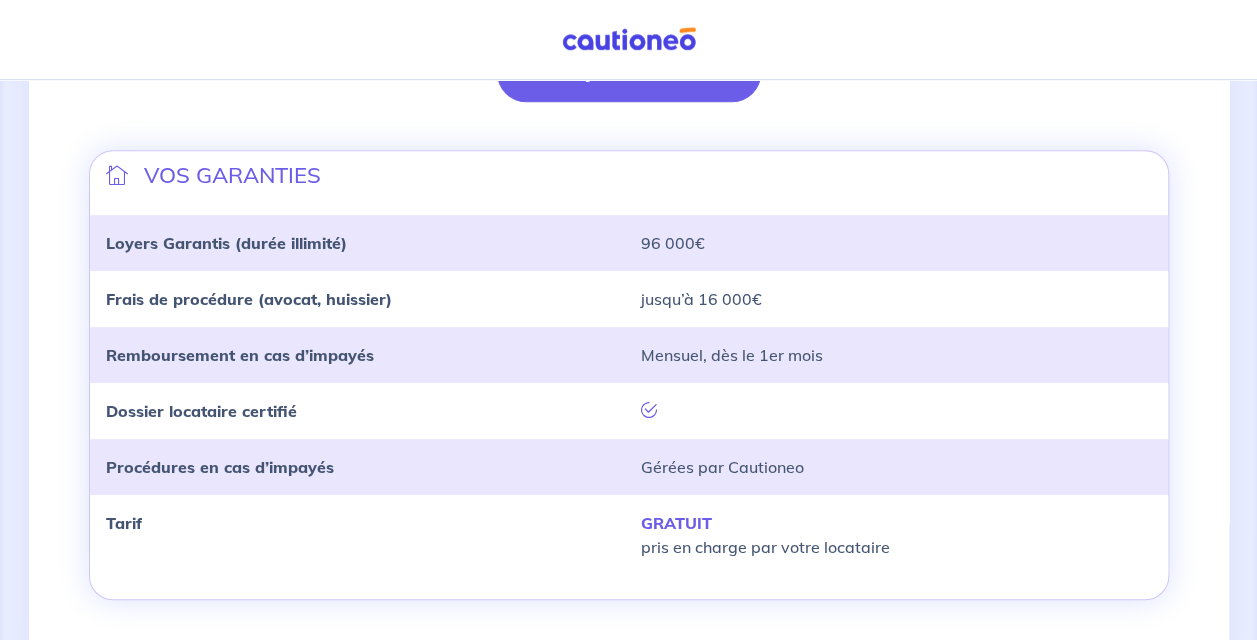 scroll, scrollTop: 628, scrollLeft: 0, axis: vertical 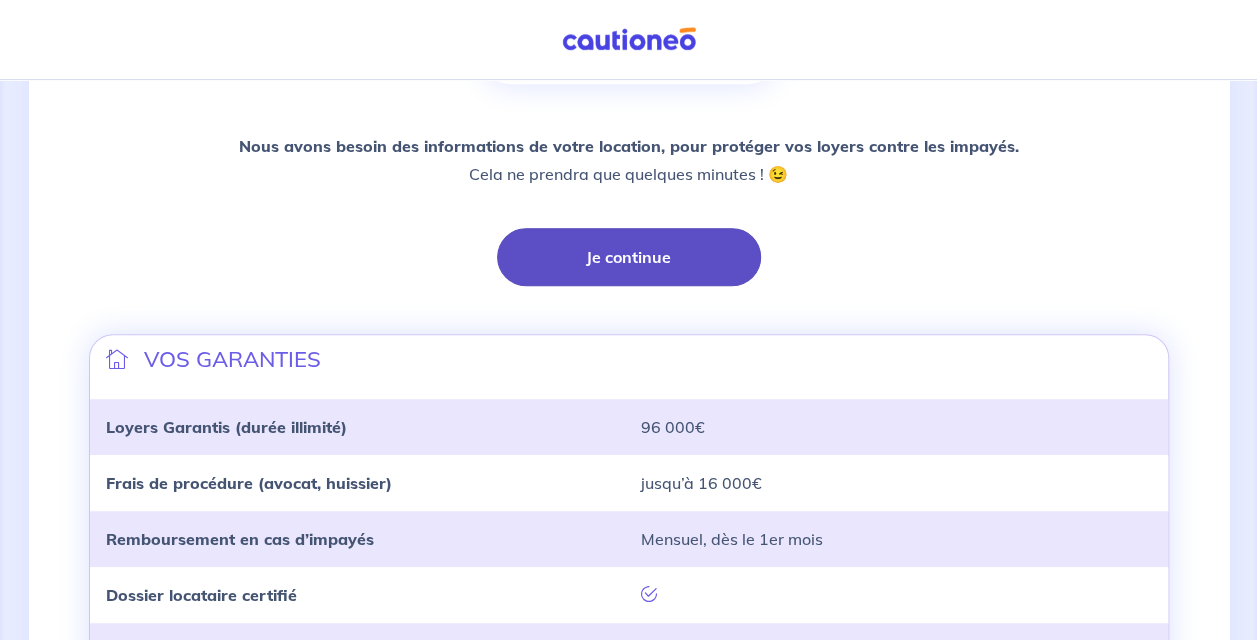 click on "Je continue" at bounding box center (629, 257) 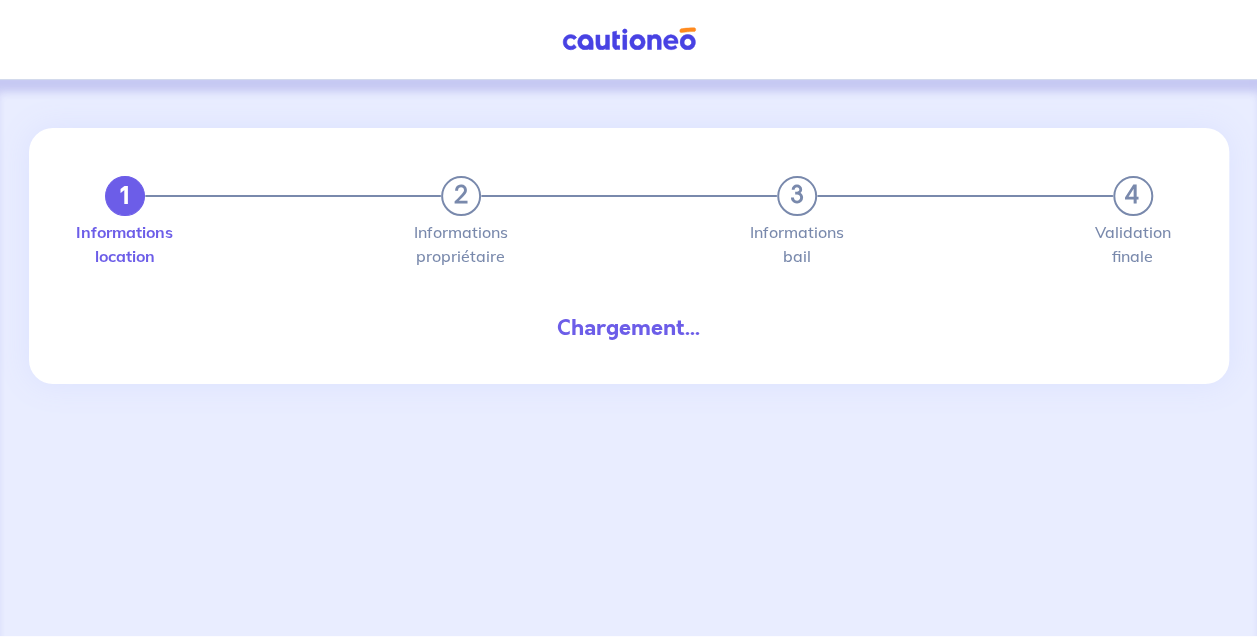scroll, scrollTop: 0, scrollLeft: 0, axis: both 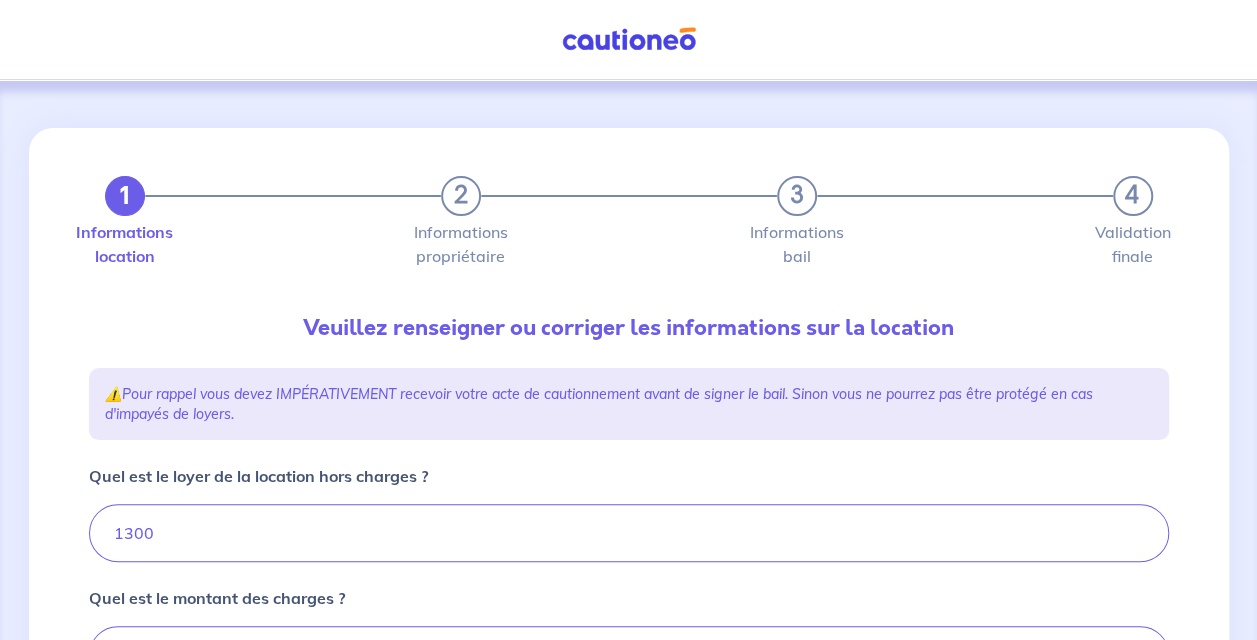 type on "1500" 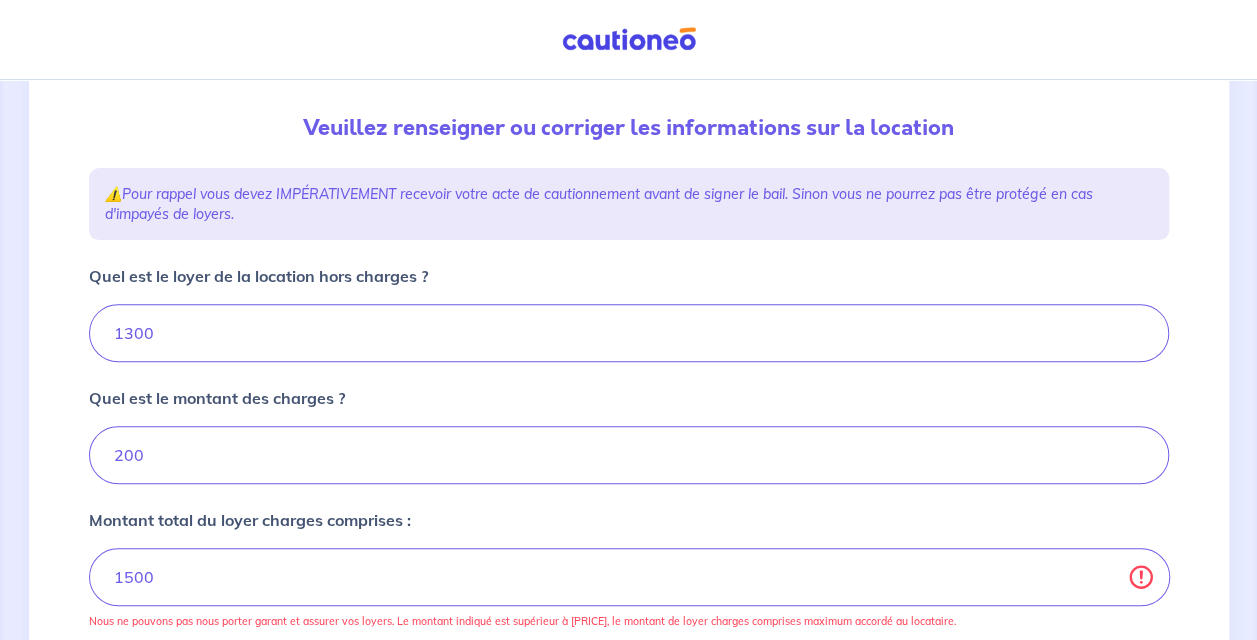scroll, scrollTop: 0, scrollLeft: 0, axis: both 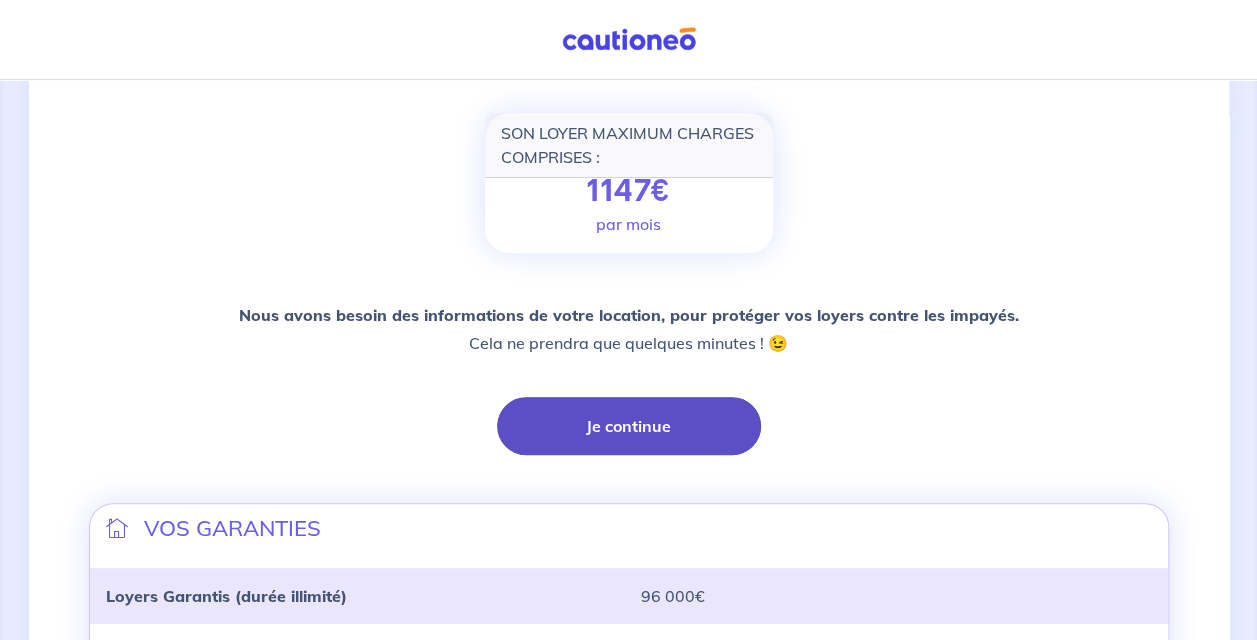 click on "Je continue" at bounding box center (629, 426) 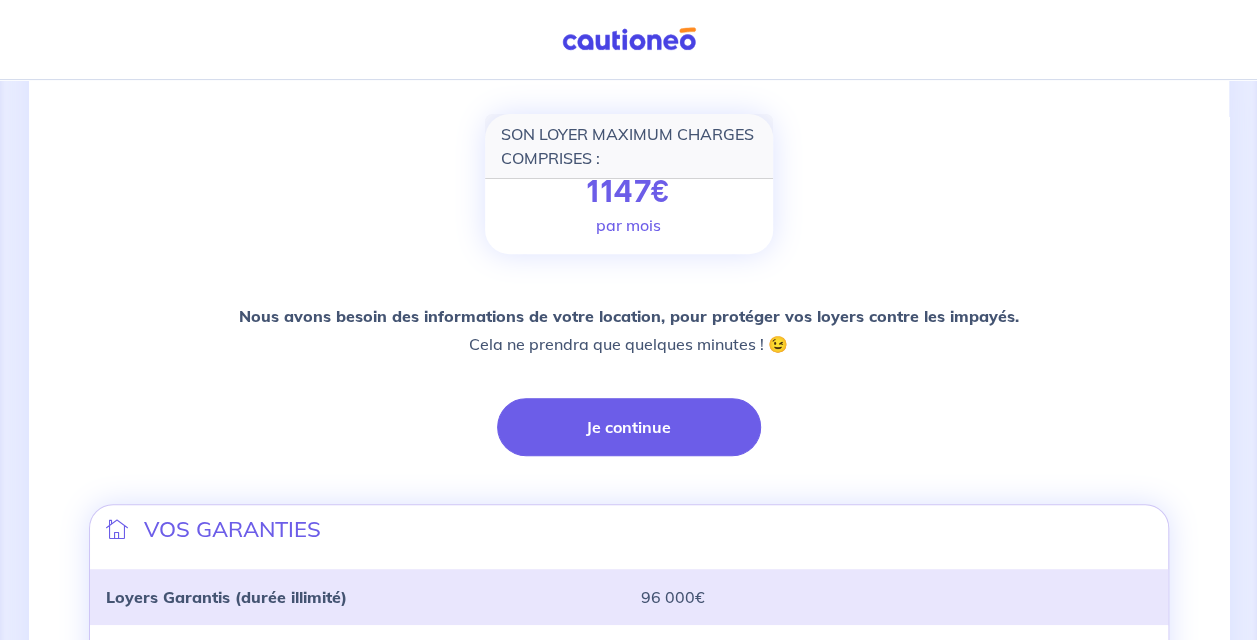 scroll, scrollTop: 284, scrollLeft: 0, axis: vertical 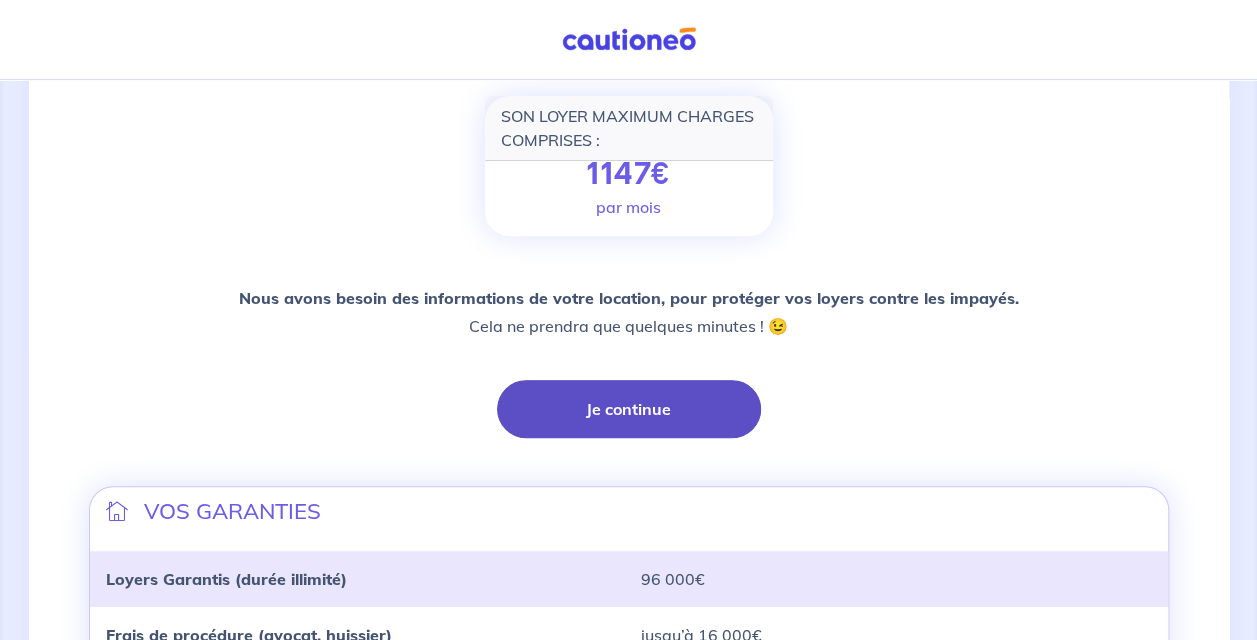 click on "Je continue" at bounding box center [629, 409] 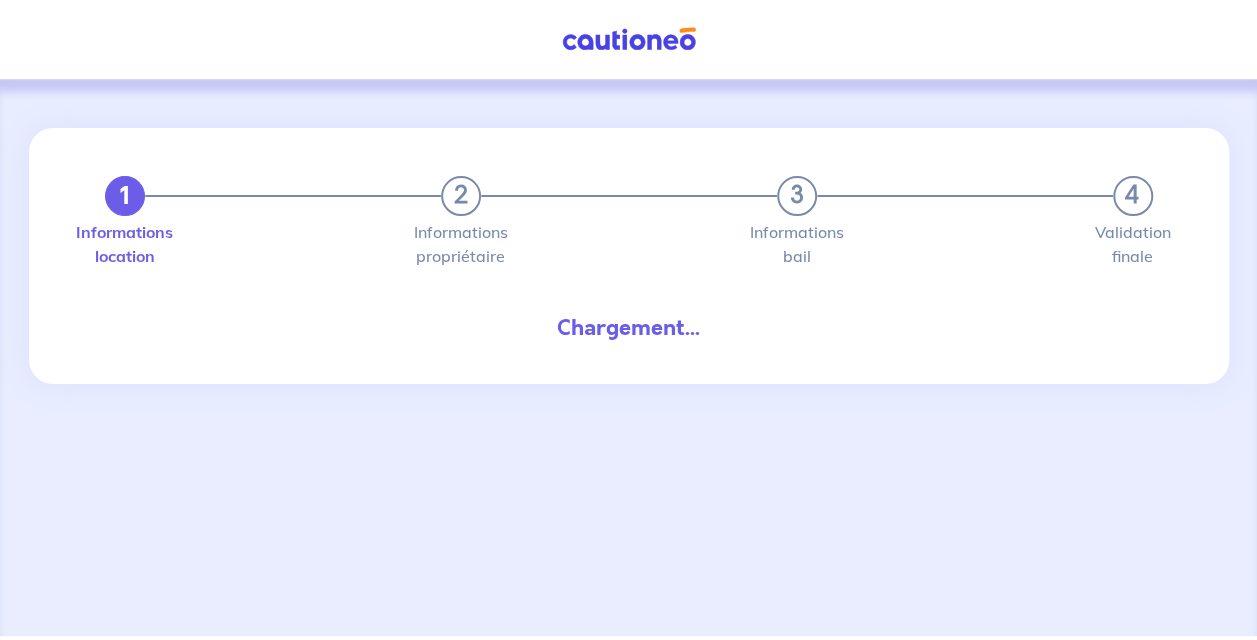 scroll, scrollTop: 0, scrollLeft: 0, axis: both 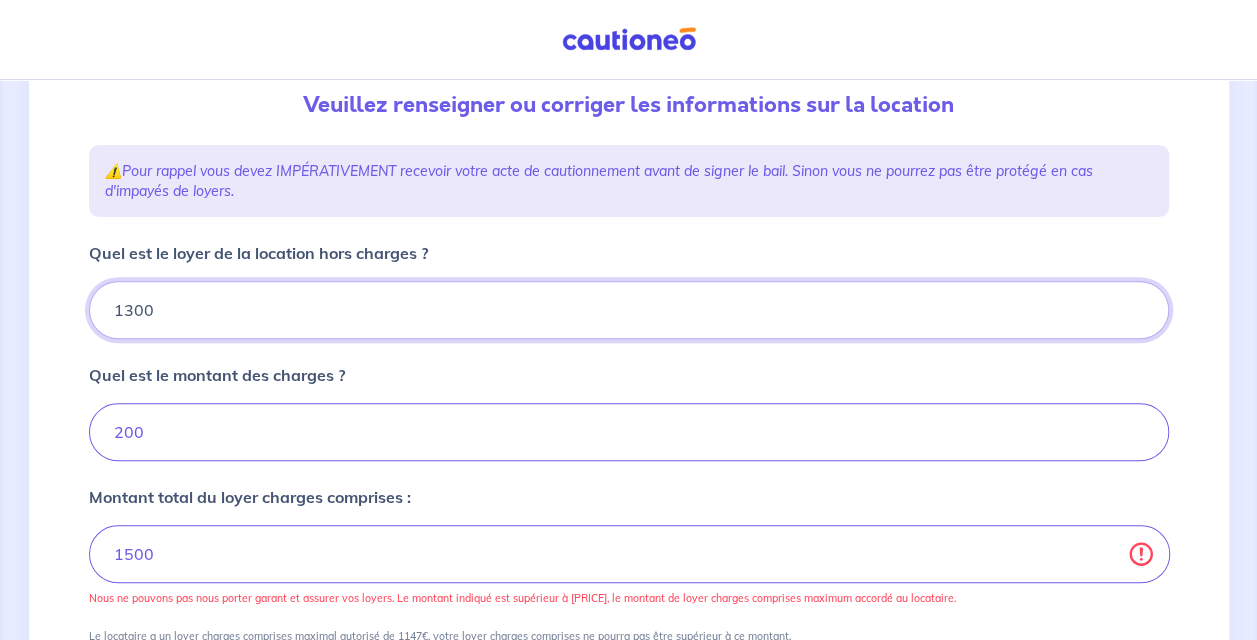 drag, startPoint x: 160, startPoint y: 314, endPoint x: 58, endPoint y: 312, distance: 102.01961 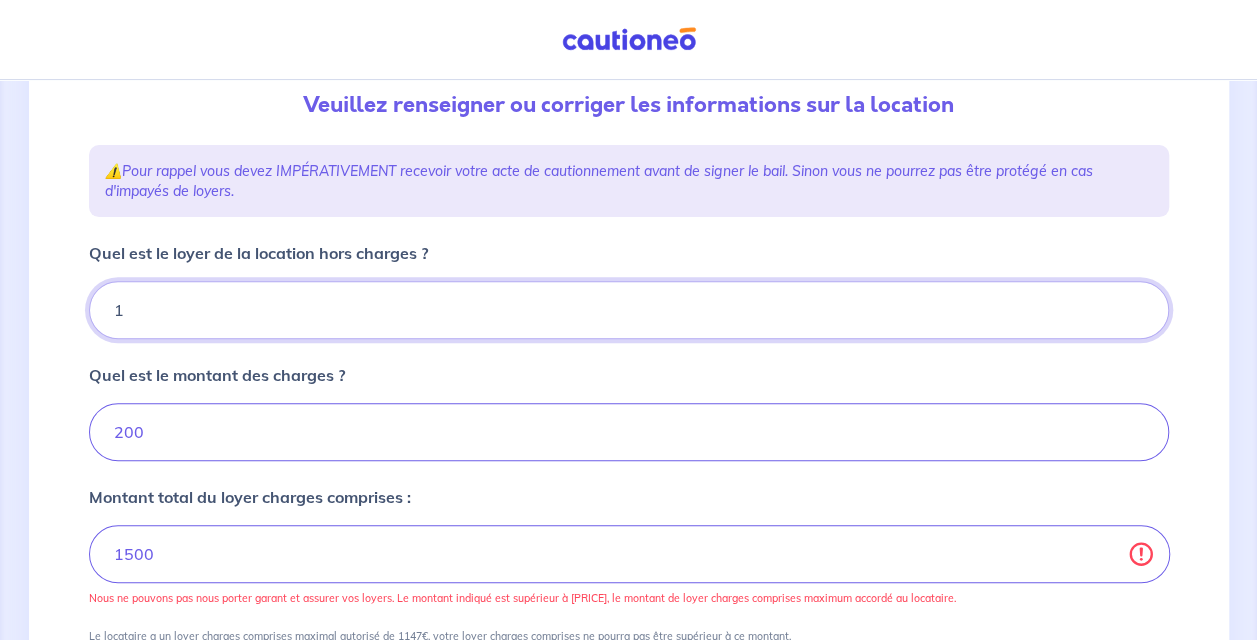 type on "201" 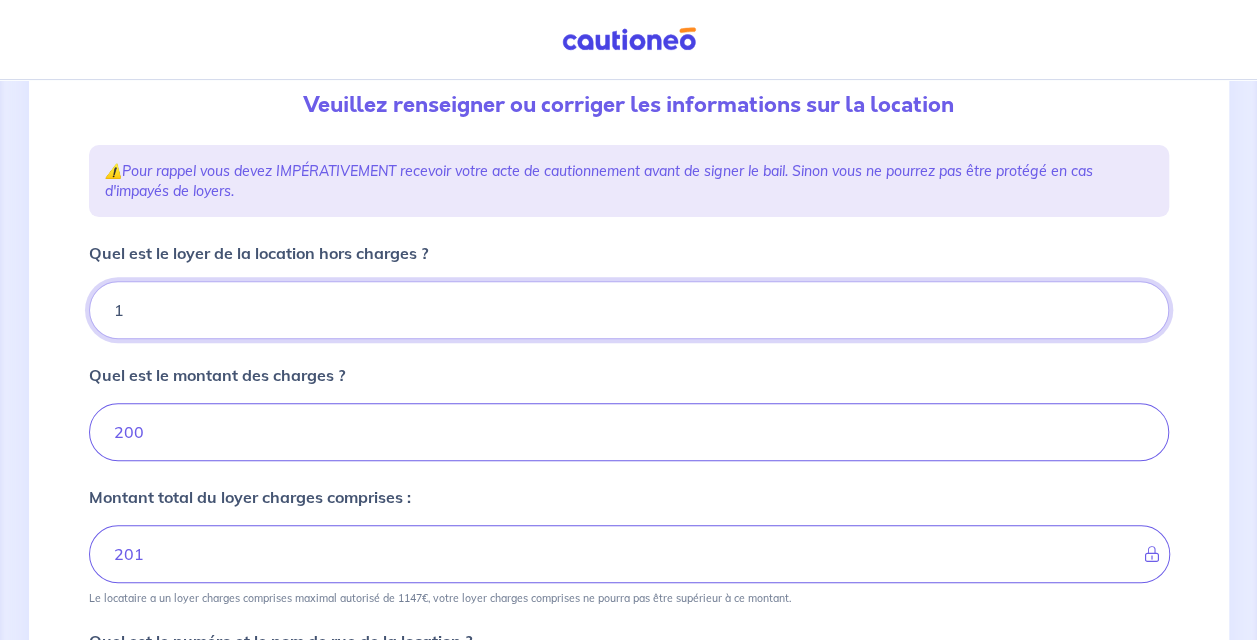 type on "10" 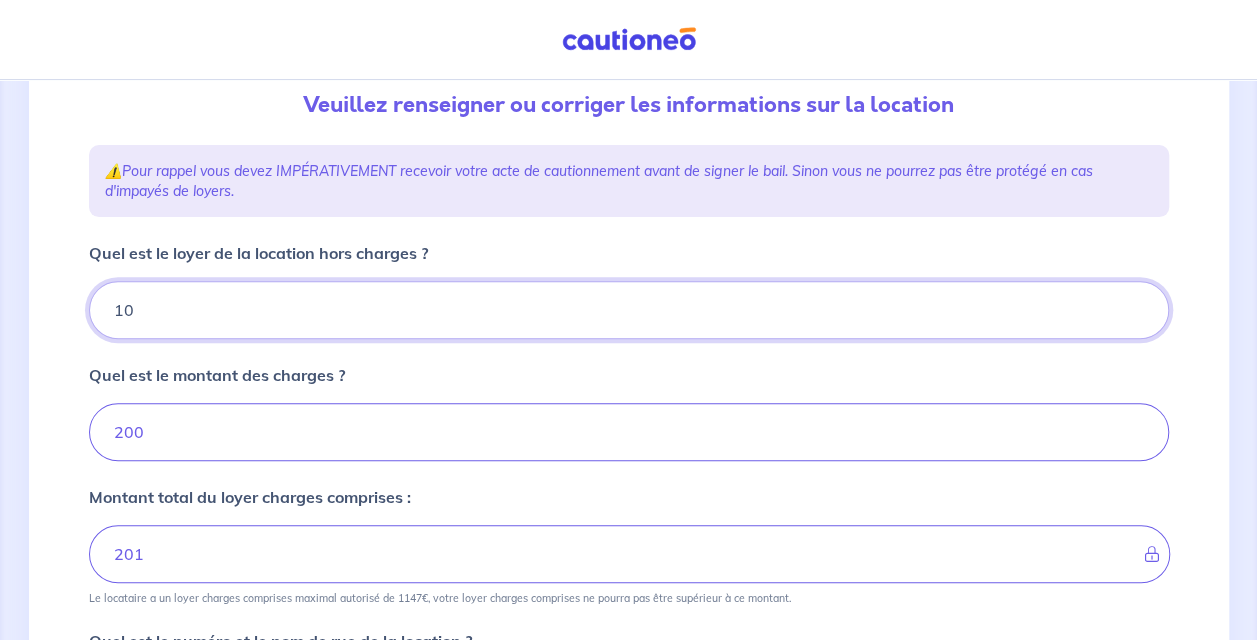 type on "[NUMBER]" 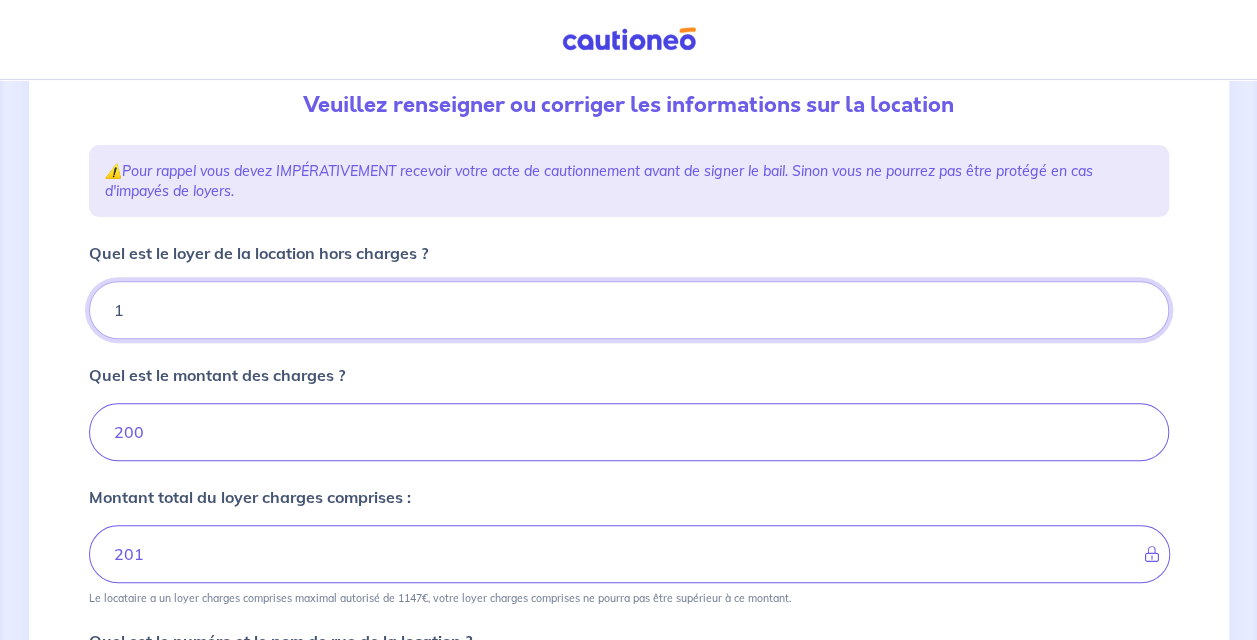 type on "201" 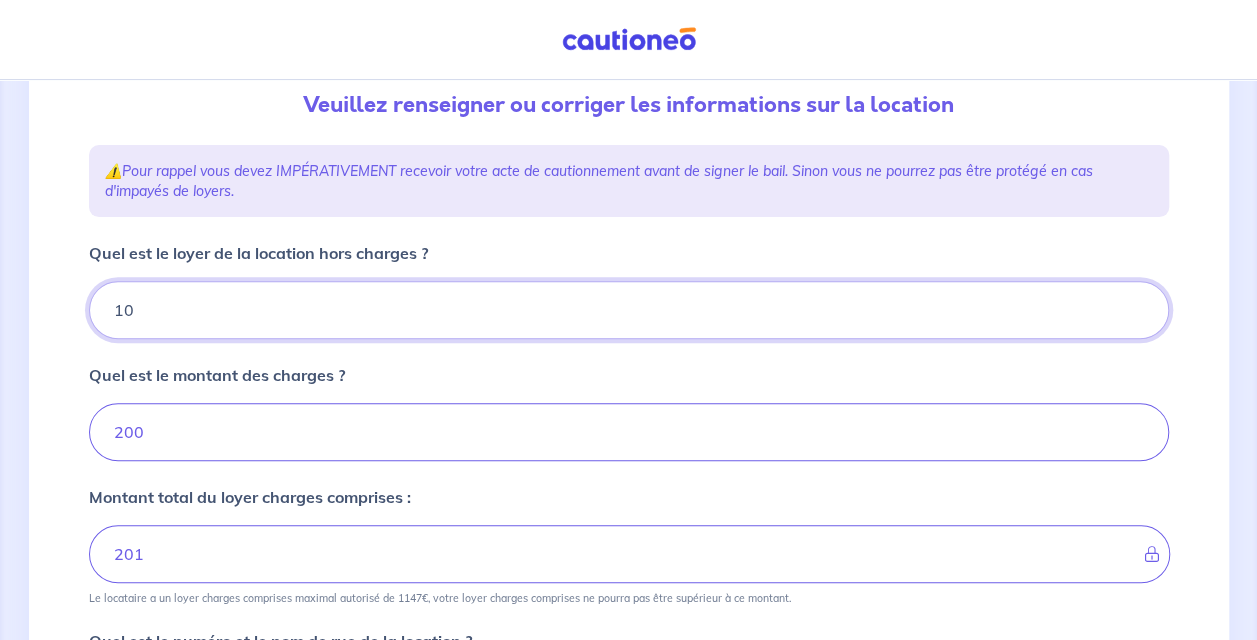 type on "100" 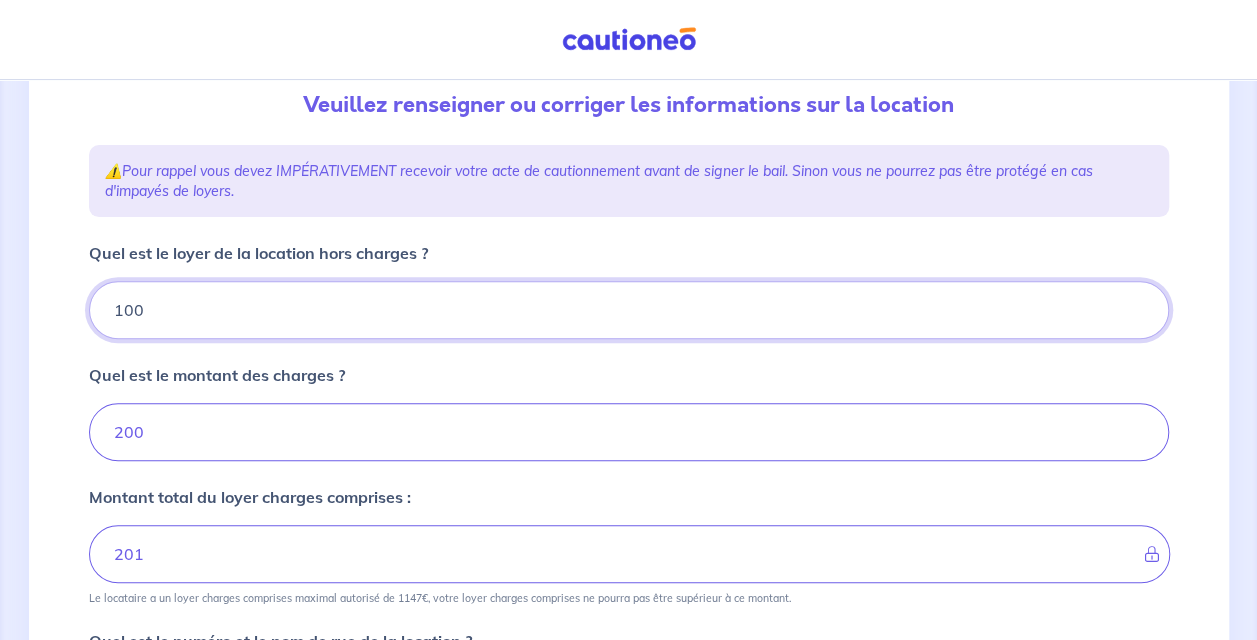 type on "300" 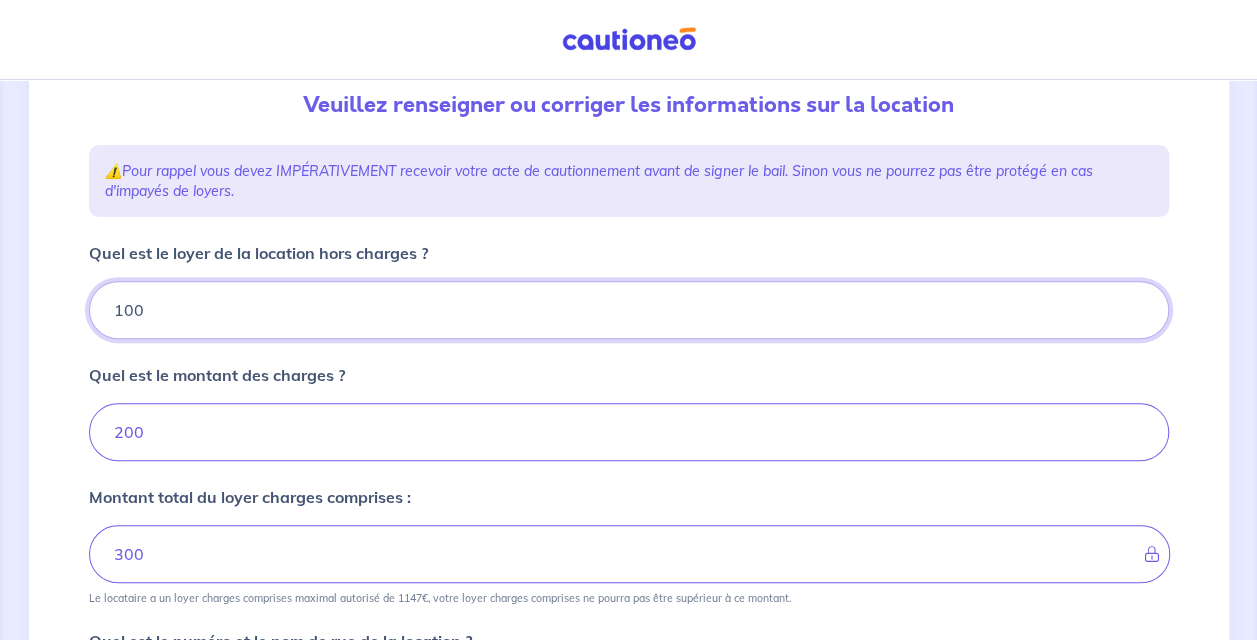 type on "1000" 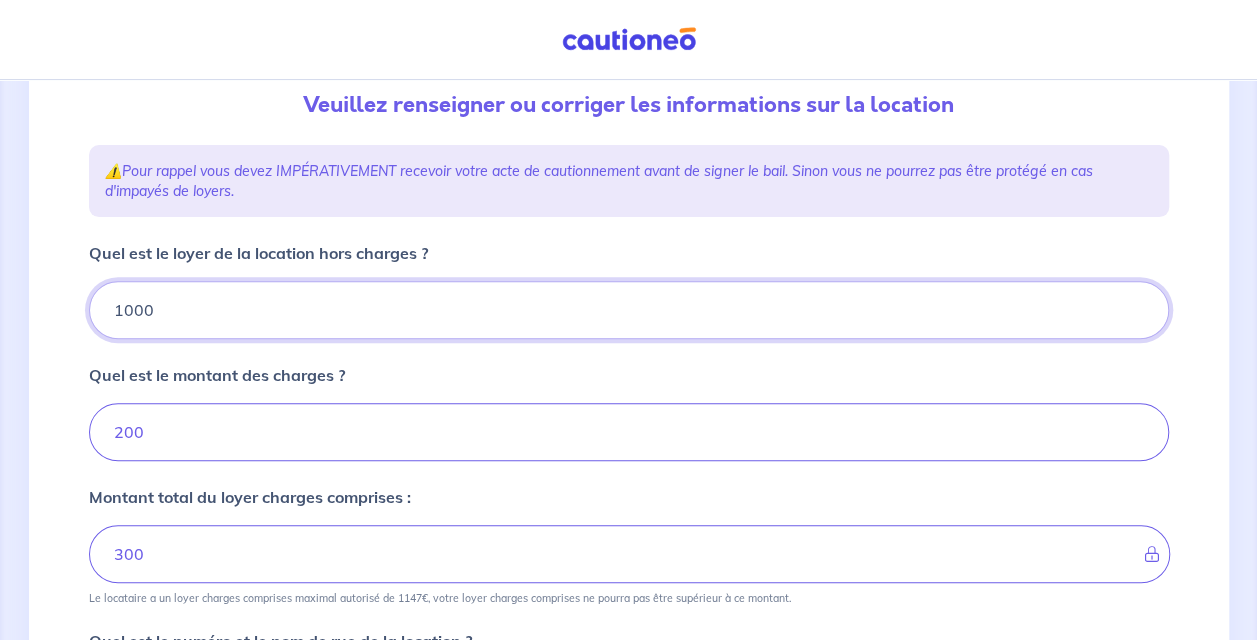 type on "1200" 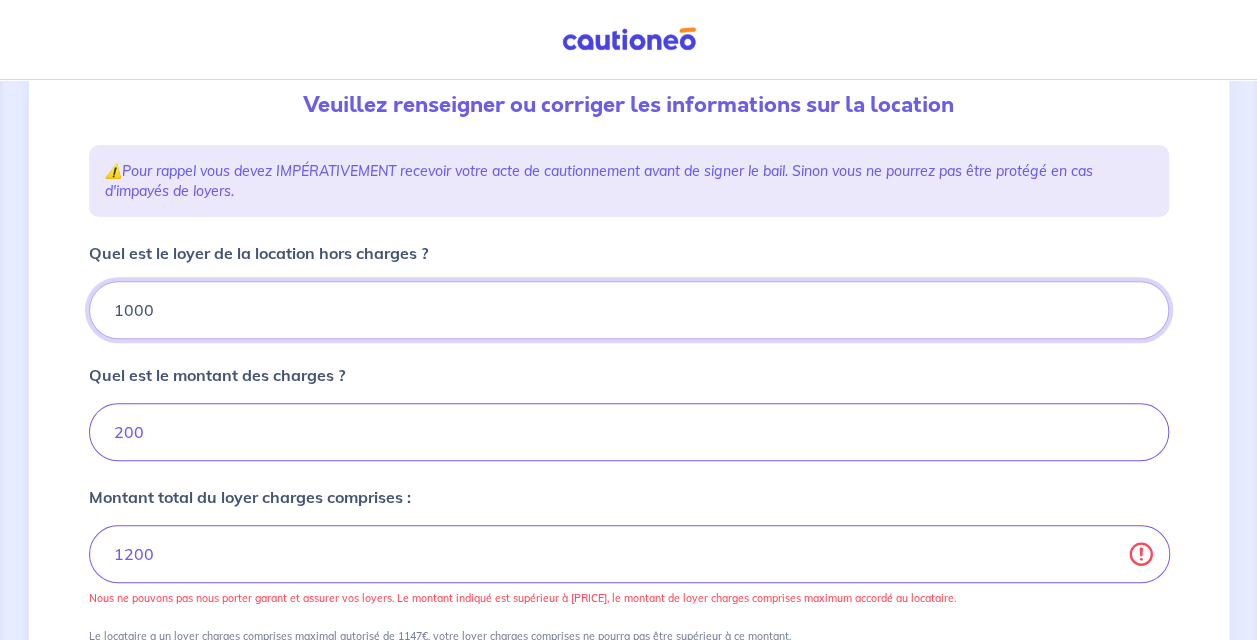 type on "1000" 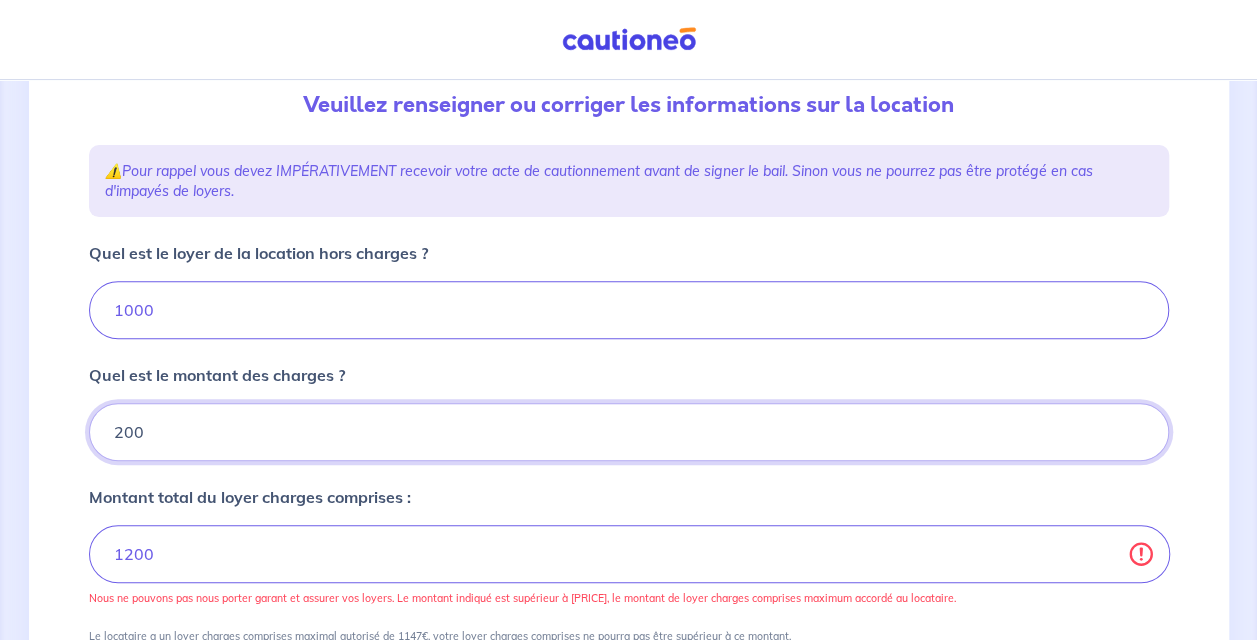 drag, startPoint x: 142, startPoint y: 432, endPoint x: 32, endPoint y: 432, distance: 110 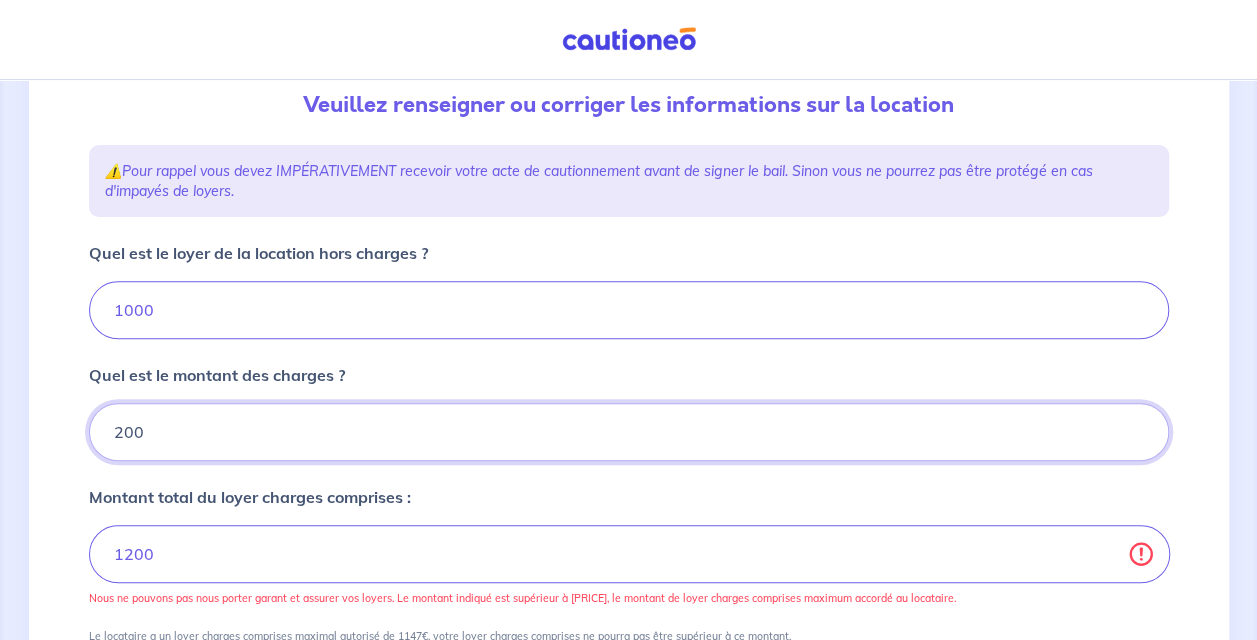 click on "Mon compte [NUMBER] Informations
location Informations
propriétaire Informations
bail Validation
finale Veuillez renseigner ou corriger les informations sur la location ⚠️  Pour rappel vous devez IMPÉRATIVEMENT recevoir votre acte de cautionnement avant de signer le bail. Sinon vous ne pourrez pas être protégé en cas d'impayés de loyers. Quel est le loyer de la location hors charges ? [PRICE] Quel est le montant des charges ? [PRICE] Montant total du loyer charges comprises : [PRICE] Nous ne pouvons pas nous porter garant et assurer vos loyers. Le montant indiqué est supérieur à [PRICE], le montant de loyer charges comprises maximum accordé au locataire. Le locataire a un loyer charges comprises maximal autorisé de [PRICE], votre loyer charges comprises ne pourra pas être supérieur à ce montant. Quel est le numéro et le nom de rue de la location ? [NUMBER] [STREET] [POSTAL_CODE] [CITY] Complément d’adresse (étage, batiment...) Je valide" at bounding box center [629, 602] 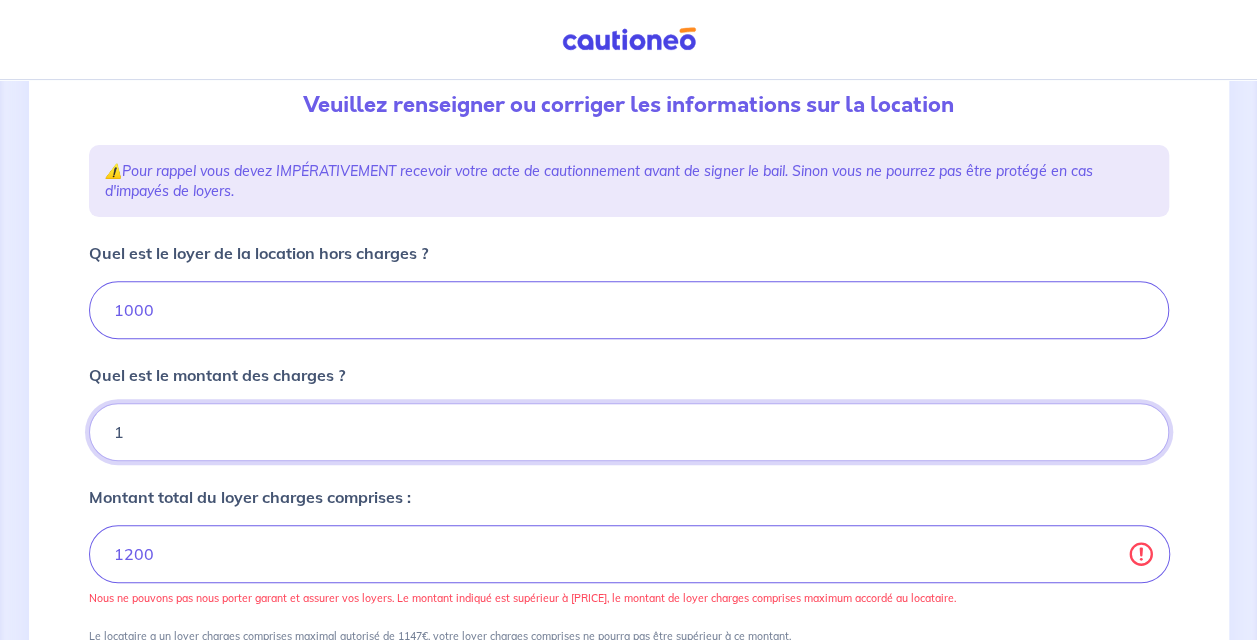 type on "1001" 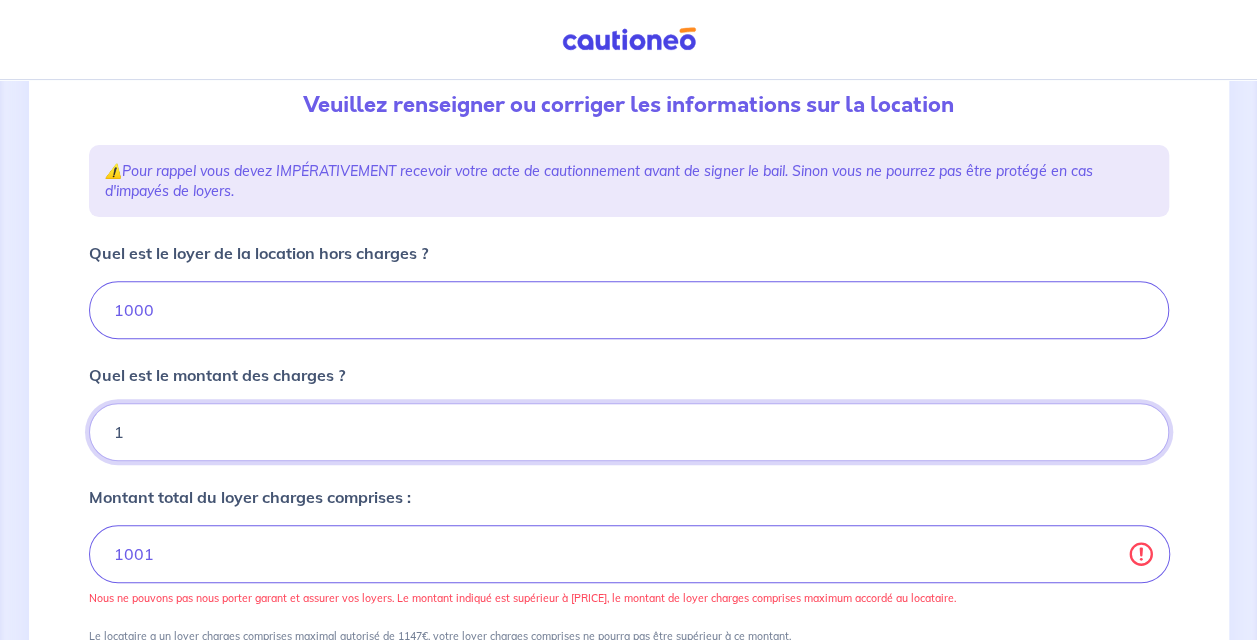 type on "14" 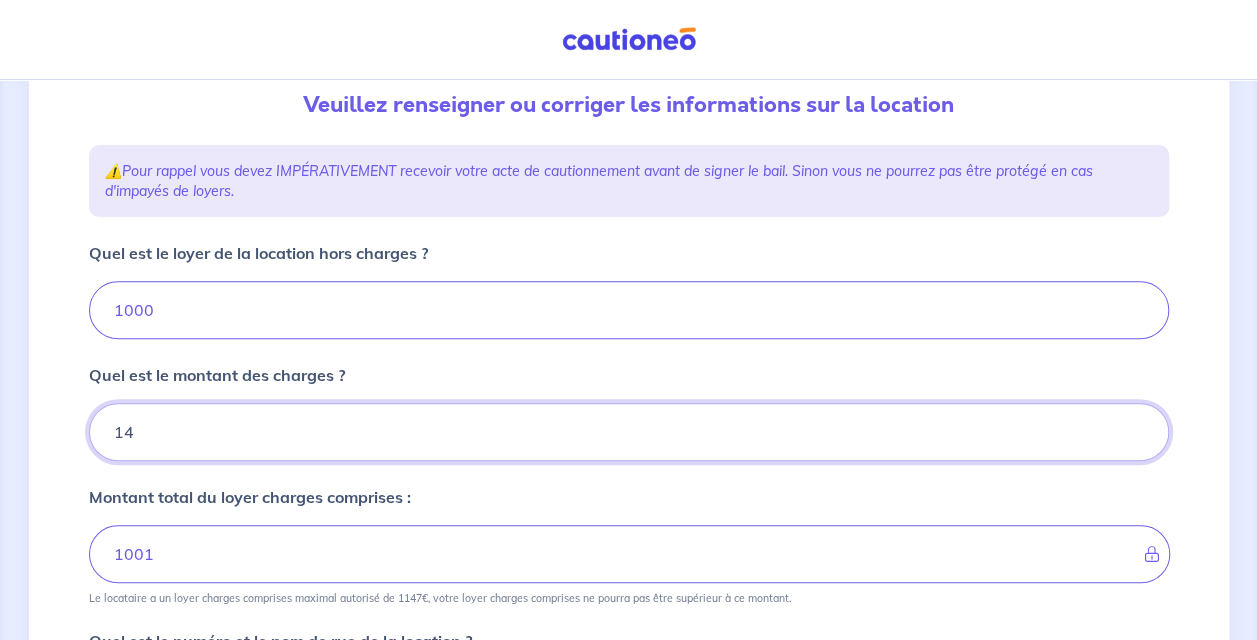 type on "1014" 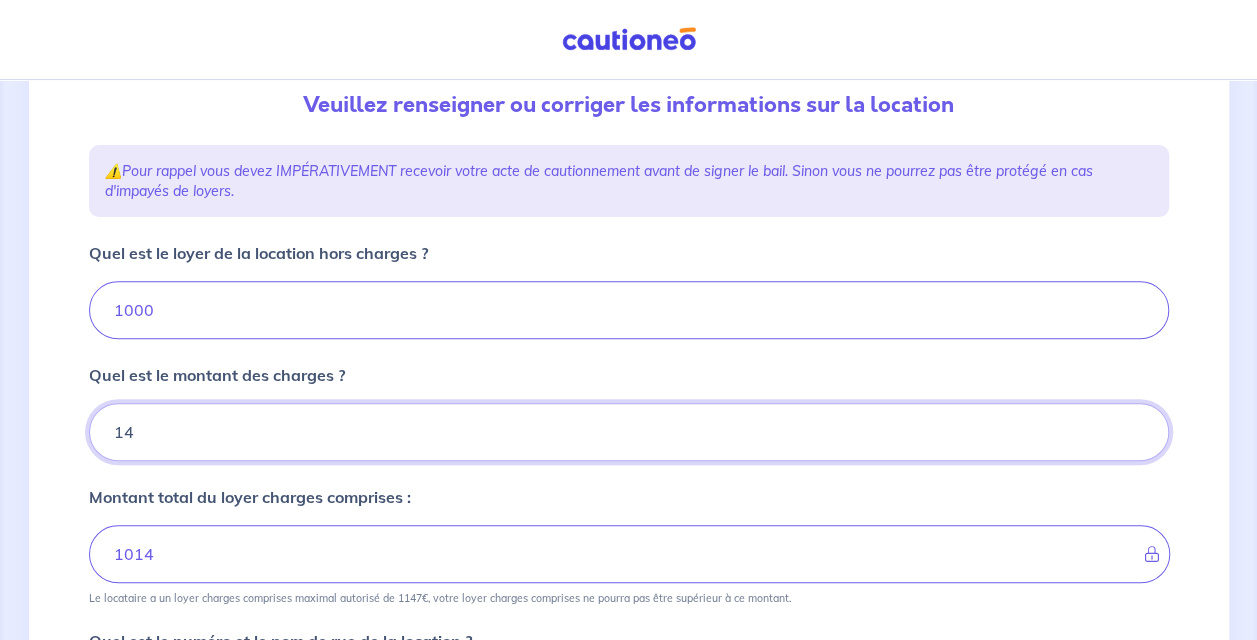 type on "147" 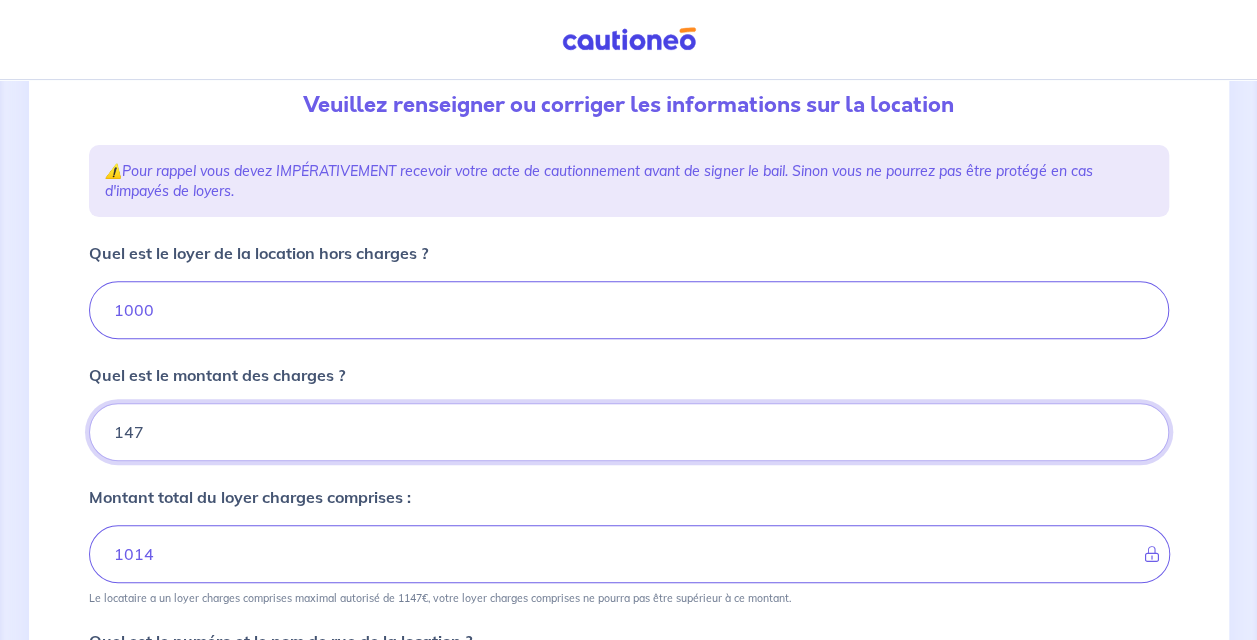 type on "1147" 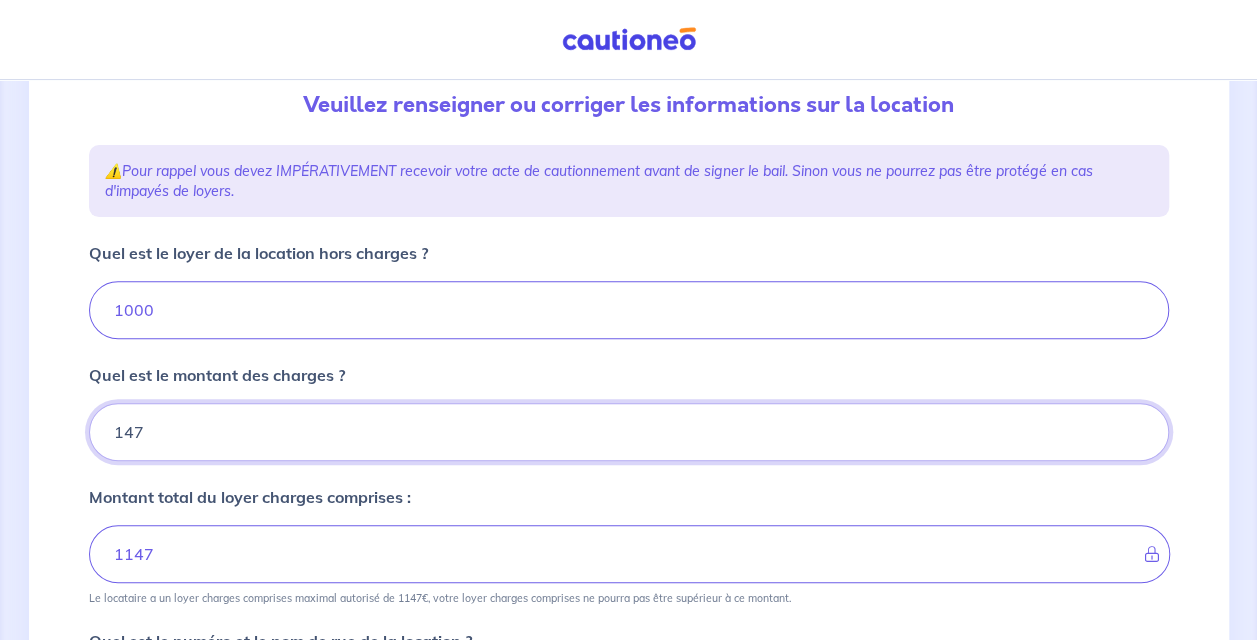 type on "147" 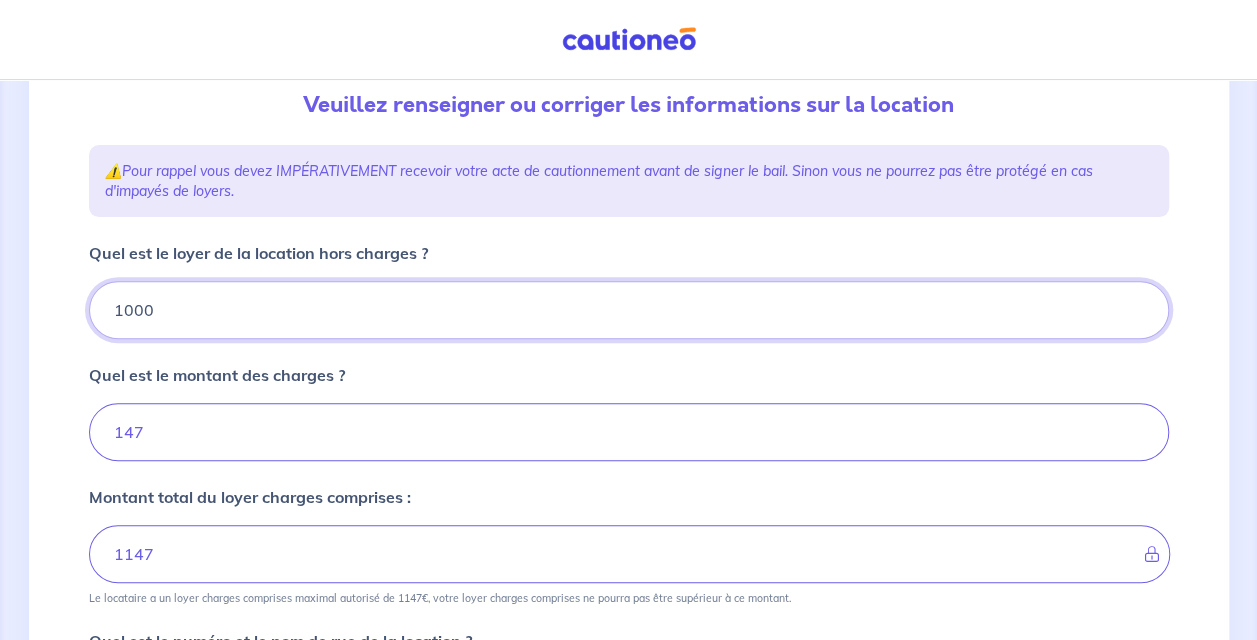 click on "1000" at bounding box center [629, 310] 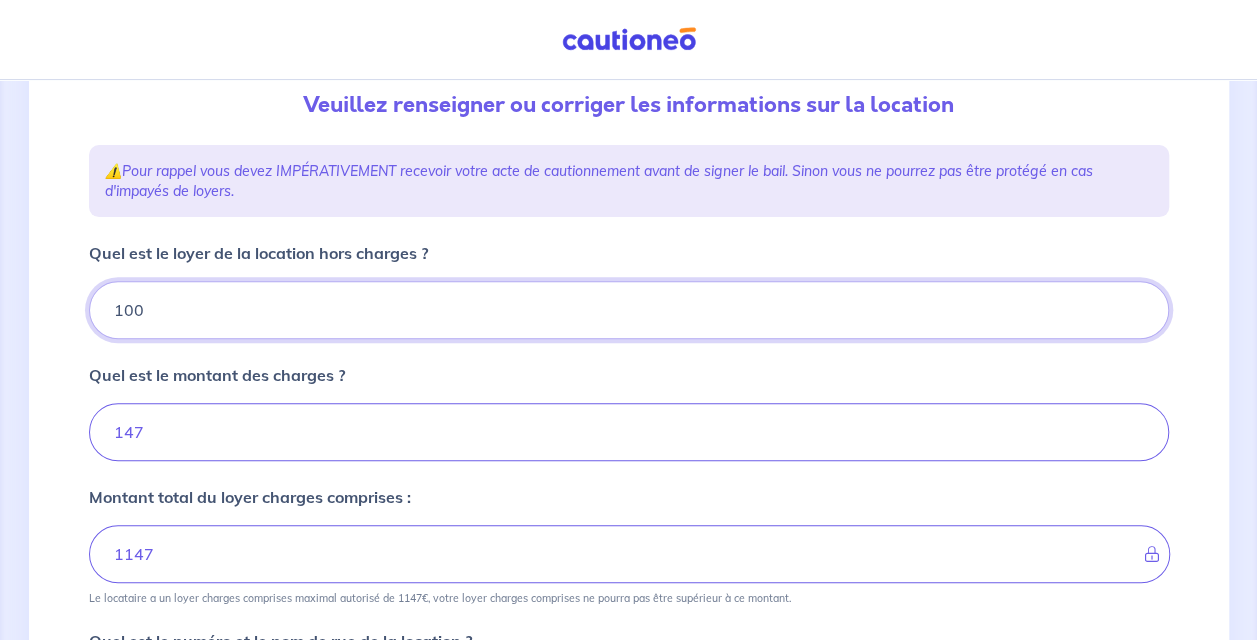 type on "247" 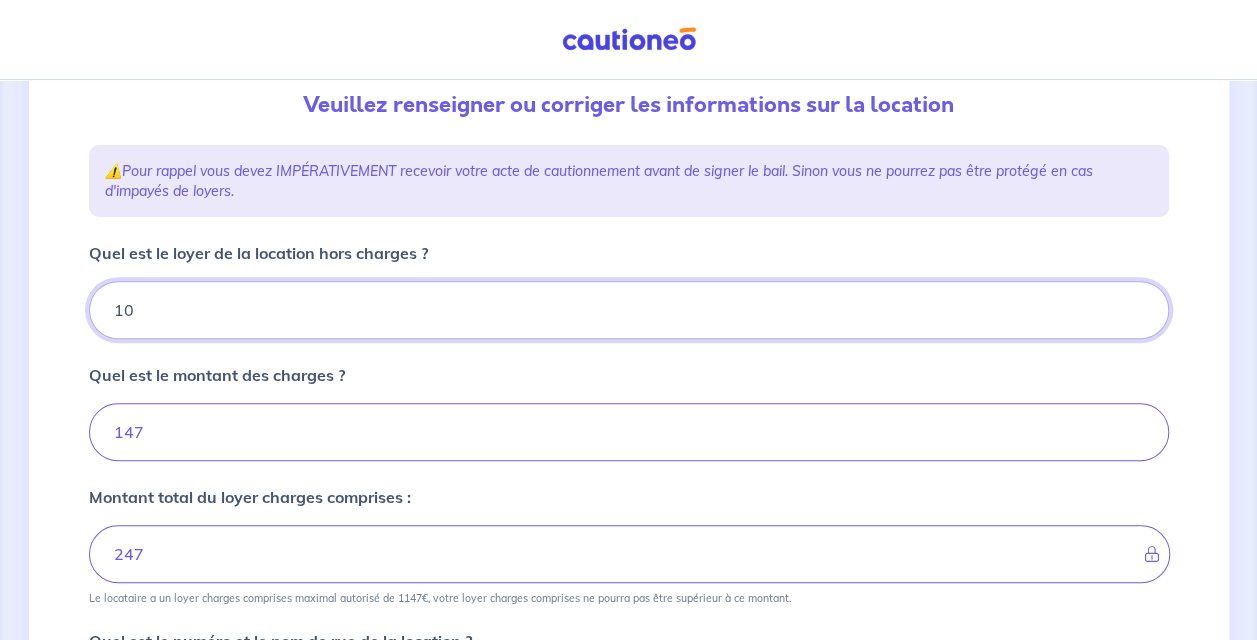 type on "1" 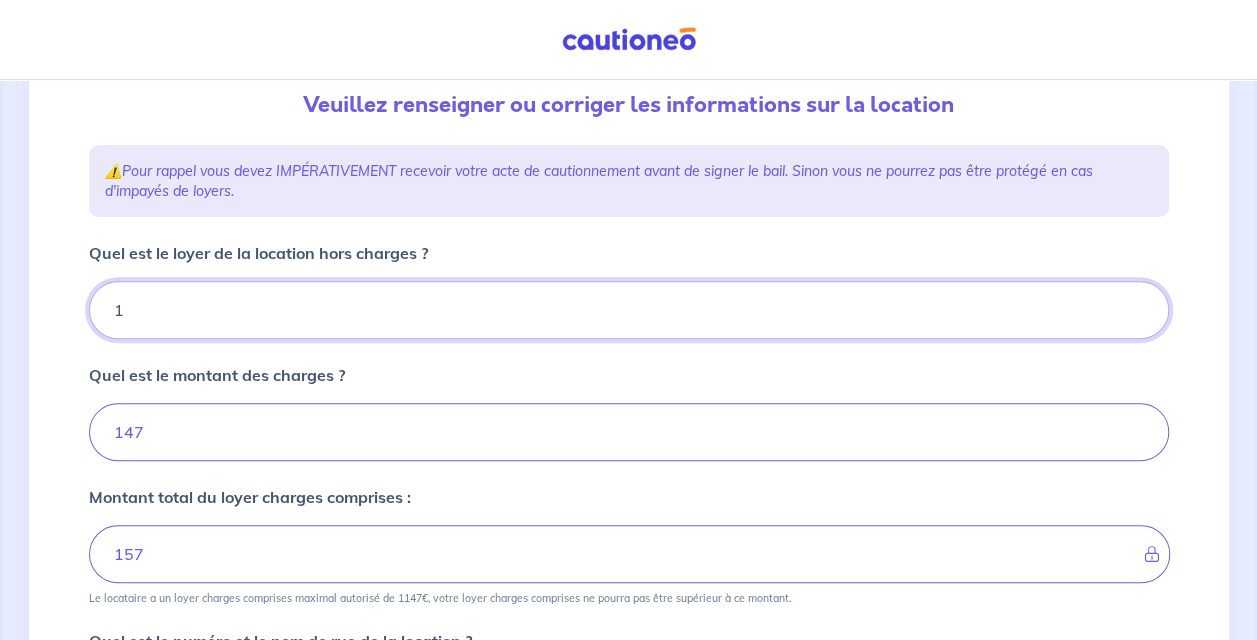 type on "148" 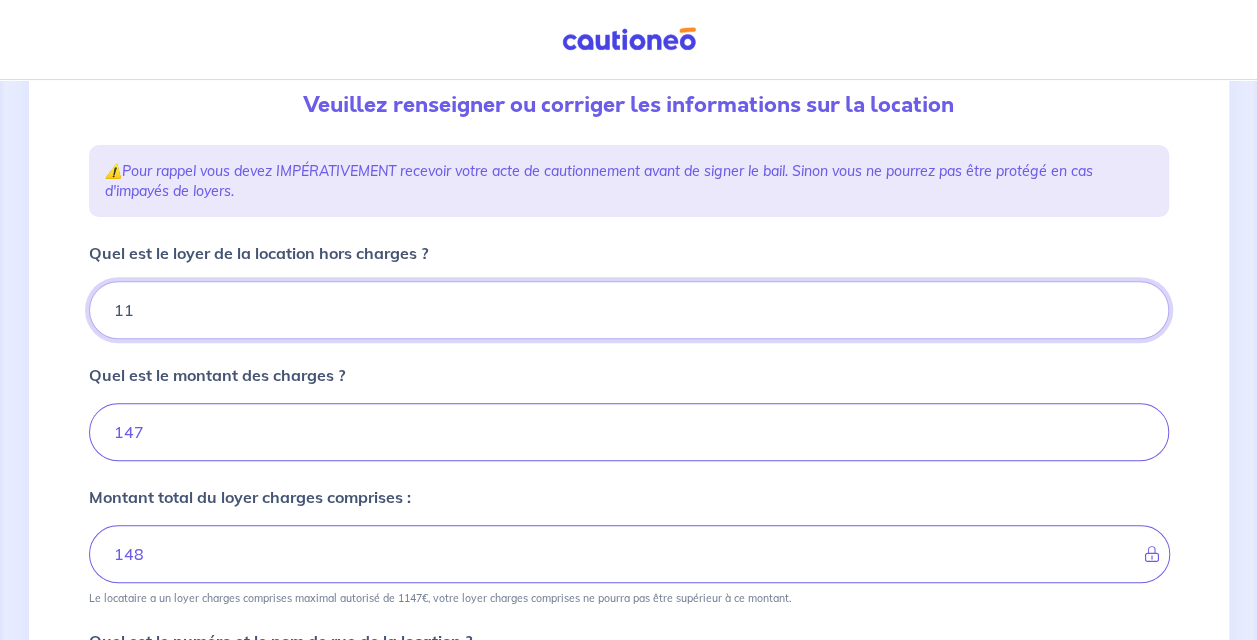 type on "110" 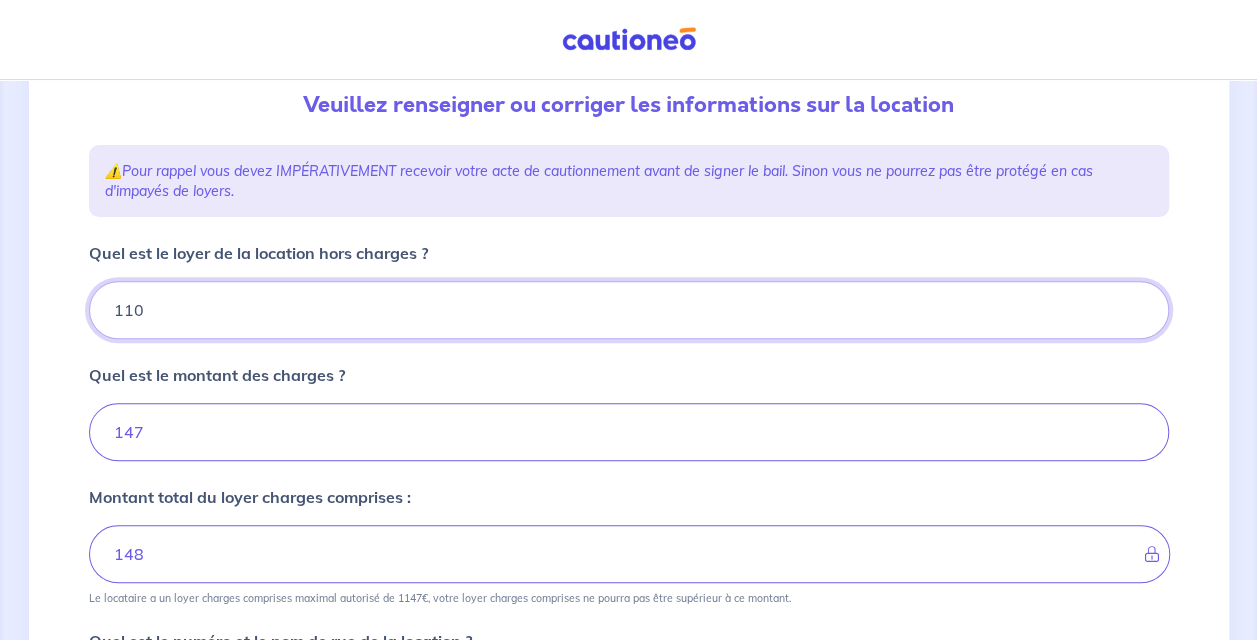 type on "158" 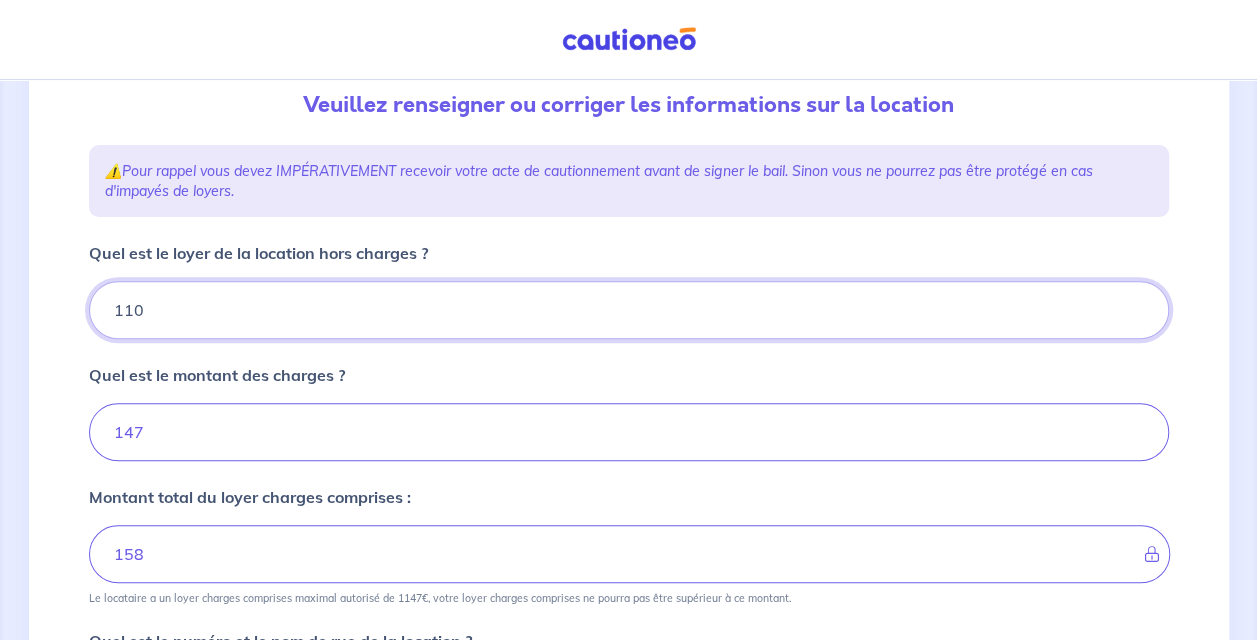 type on "1100" 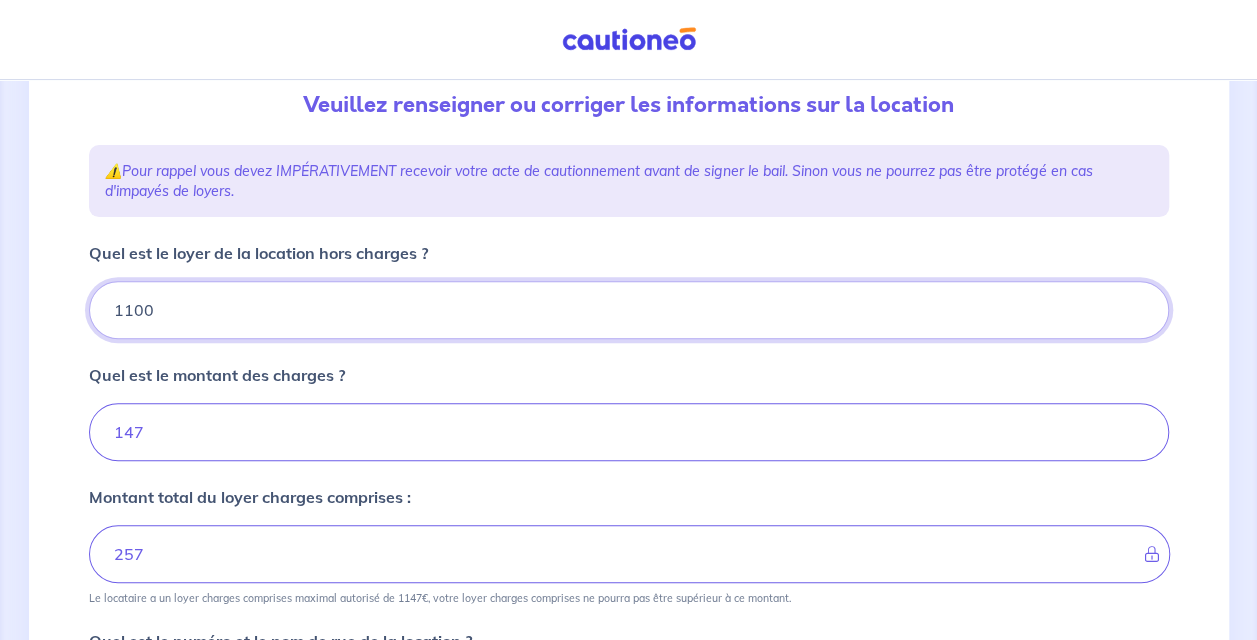 type on "1247" 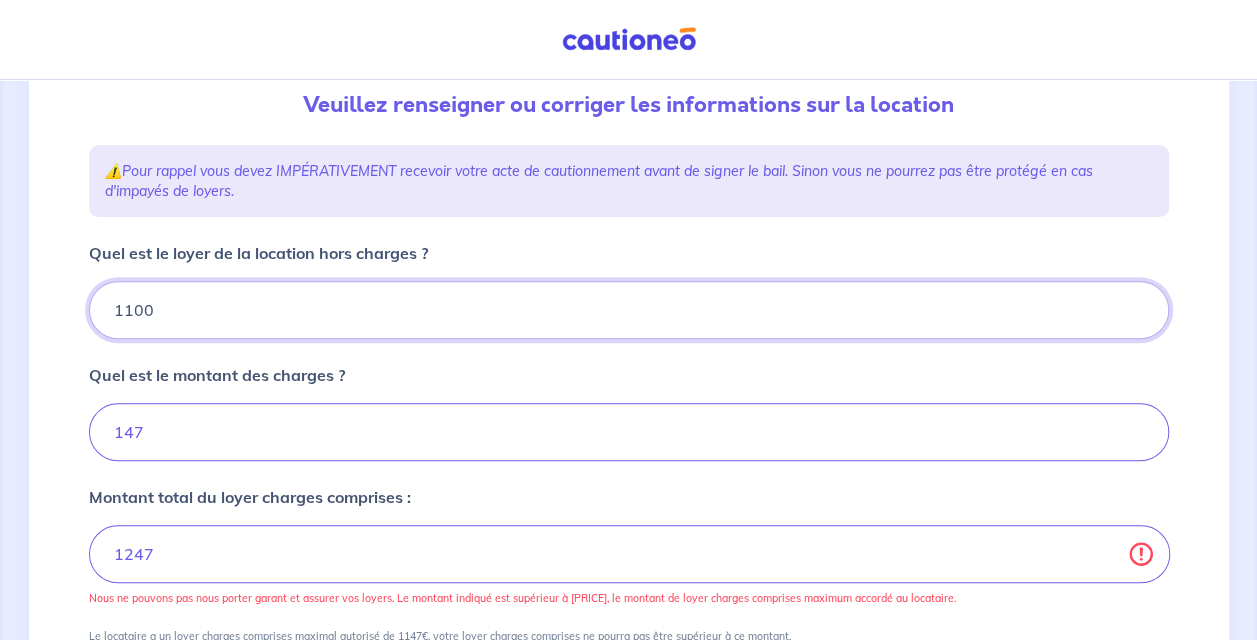 type on "1100" 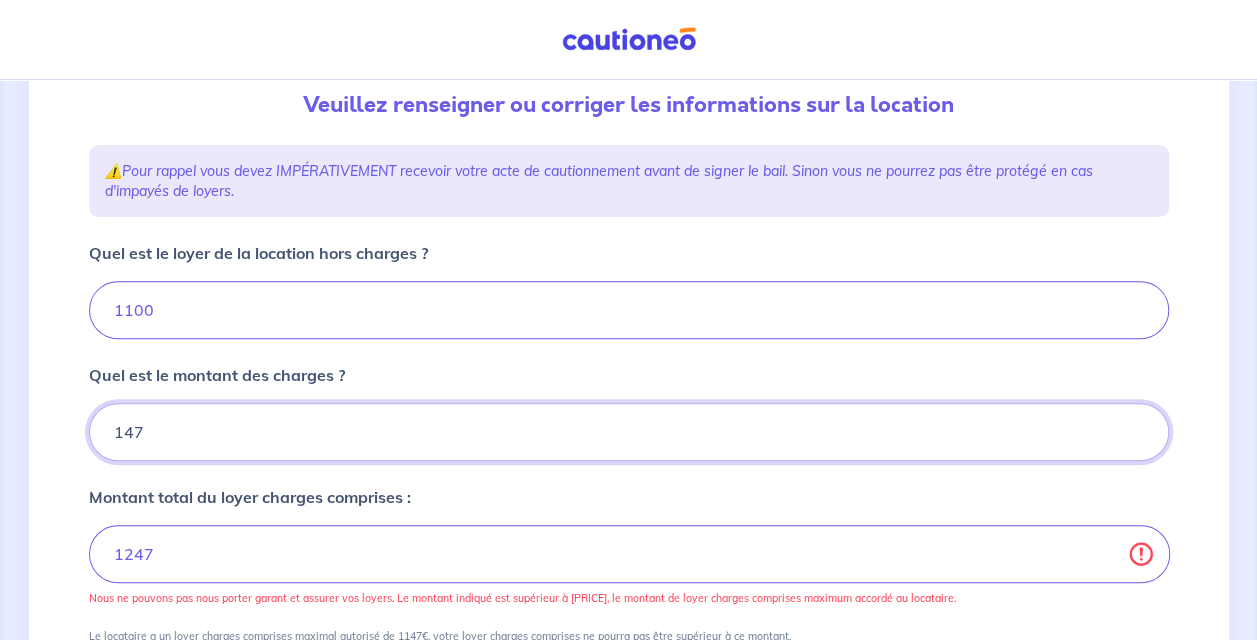 click on "147" at bounding box center (629, 432) 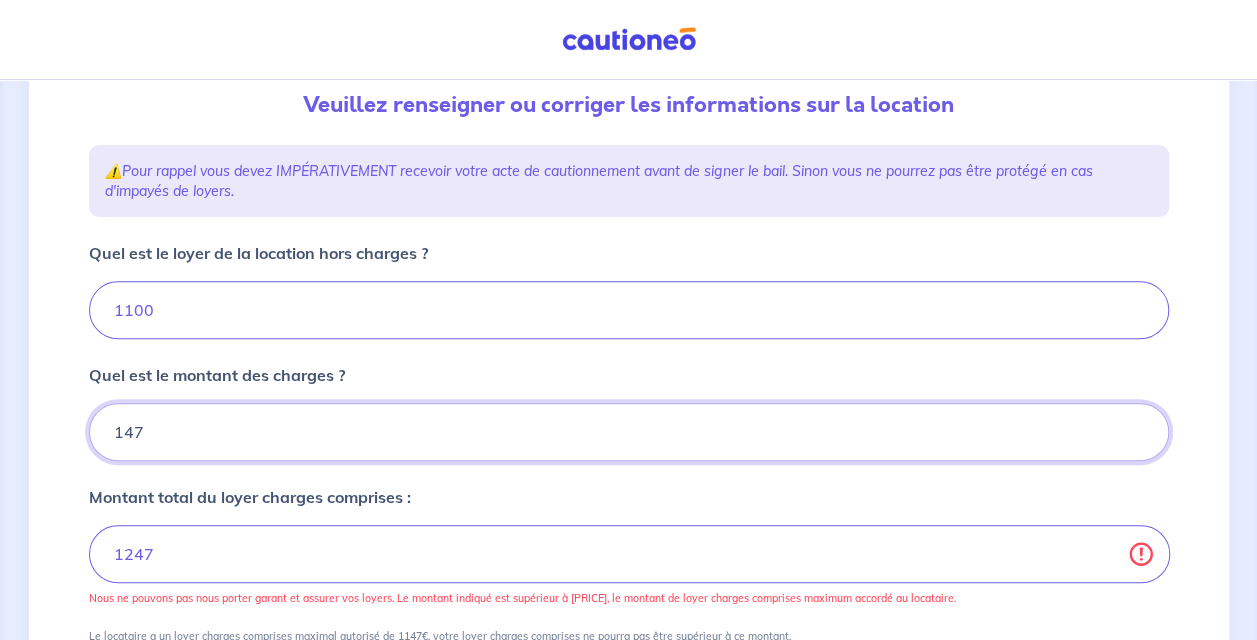type on "47" 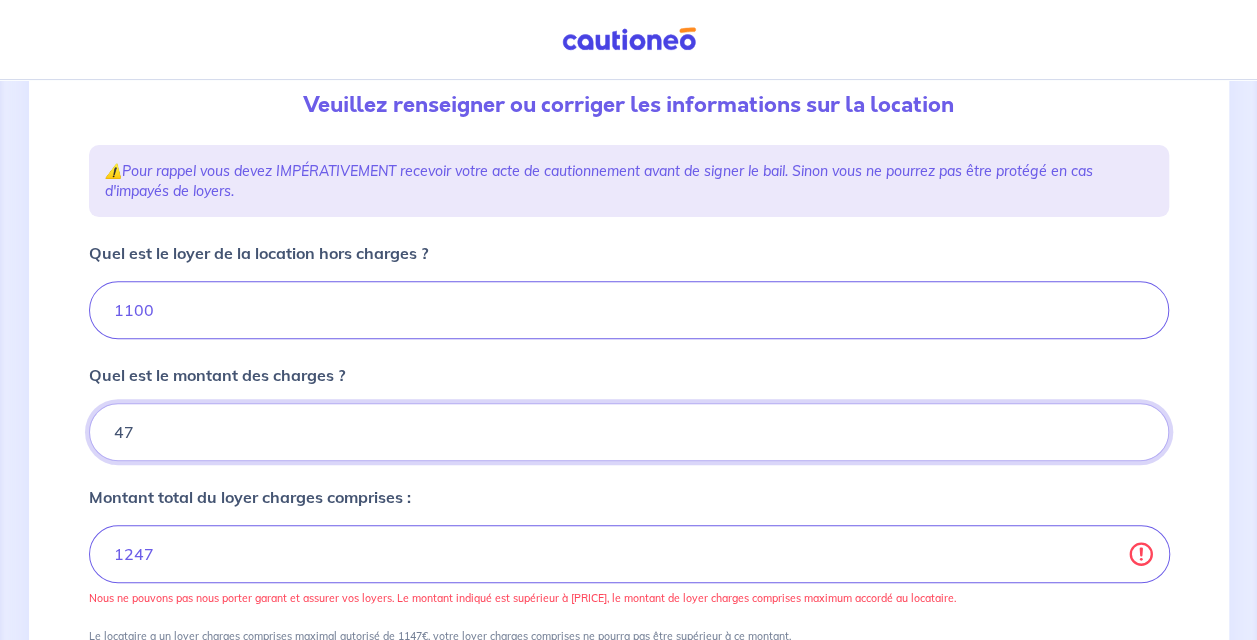 type on "1147" 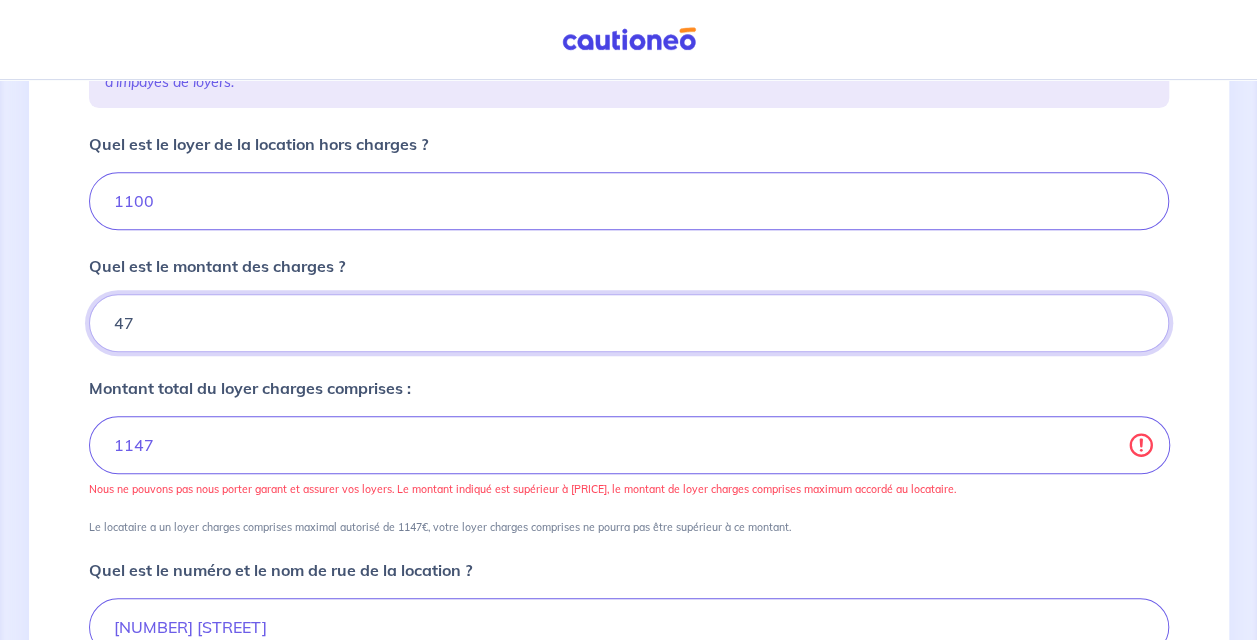 scroll, scrollTop: 337, scrollLeft: 0, axis: vertical 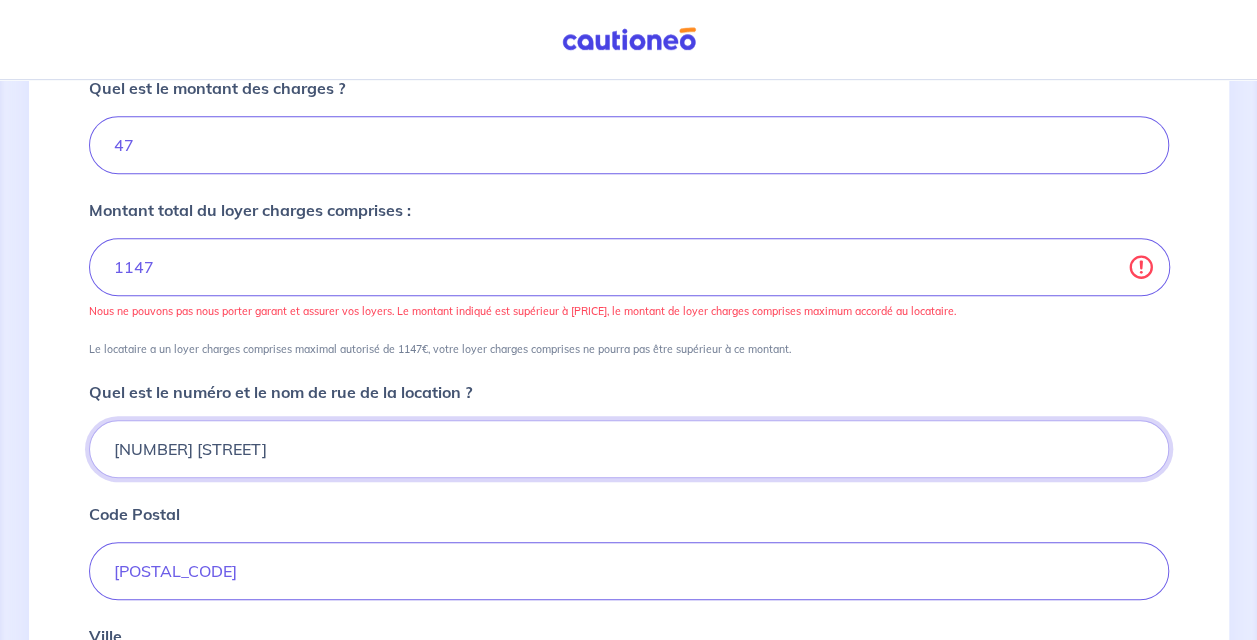 click on "[NUMBER] [STREET]" at bounding box center [629, 449] 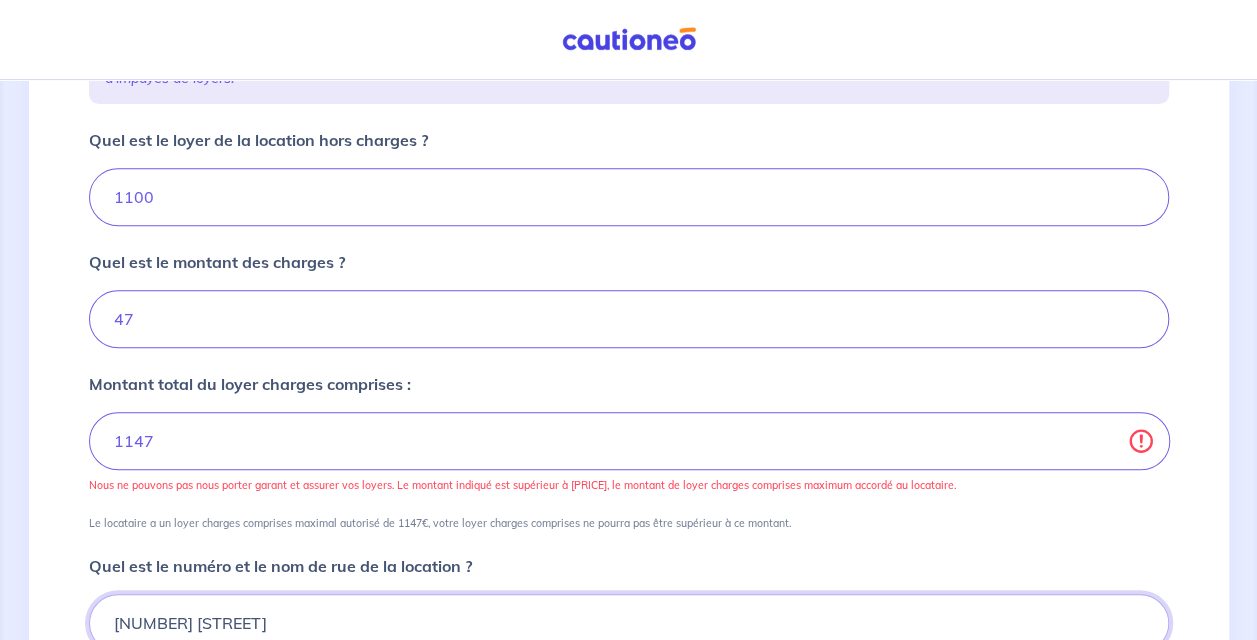 scroll, scrollTop: 337, scrollLeft: 0, axis: vertical 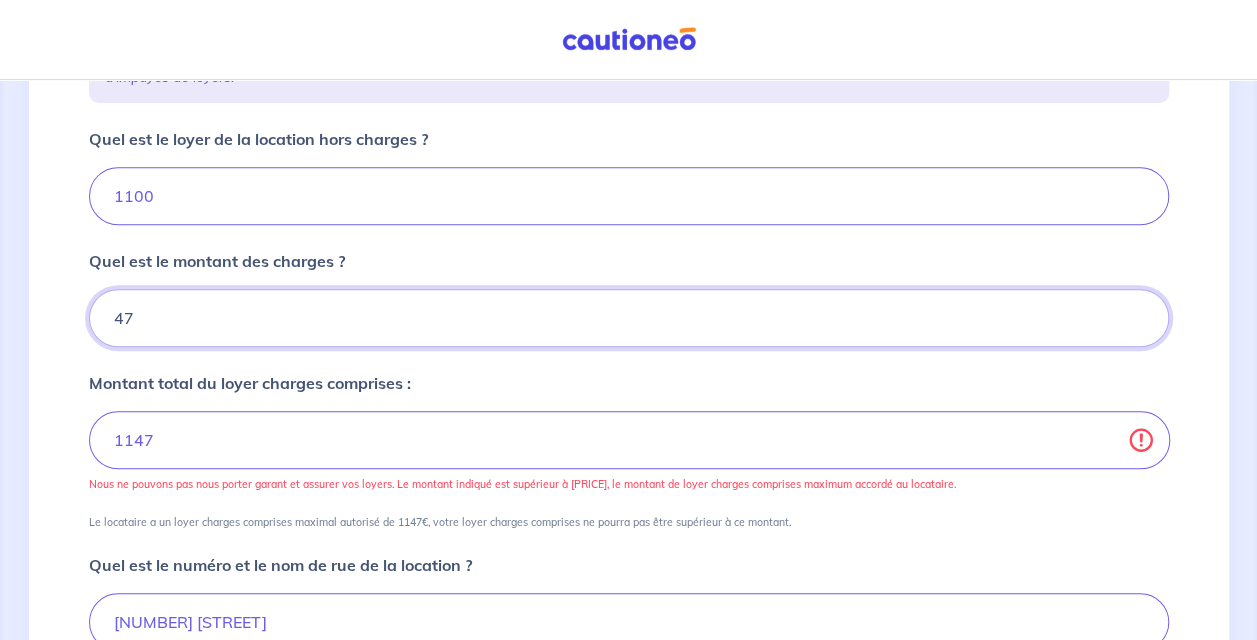 click on "47" at bounding box center (629, 318) 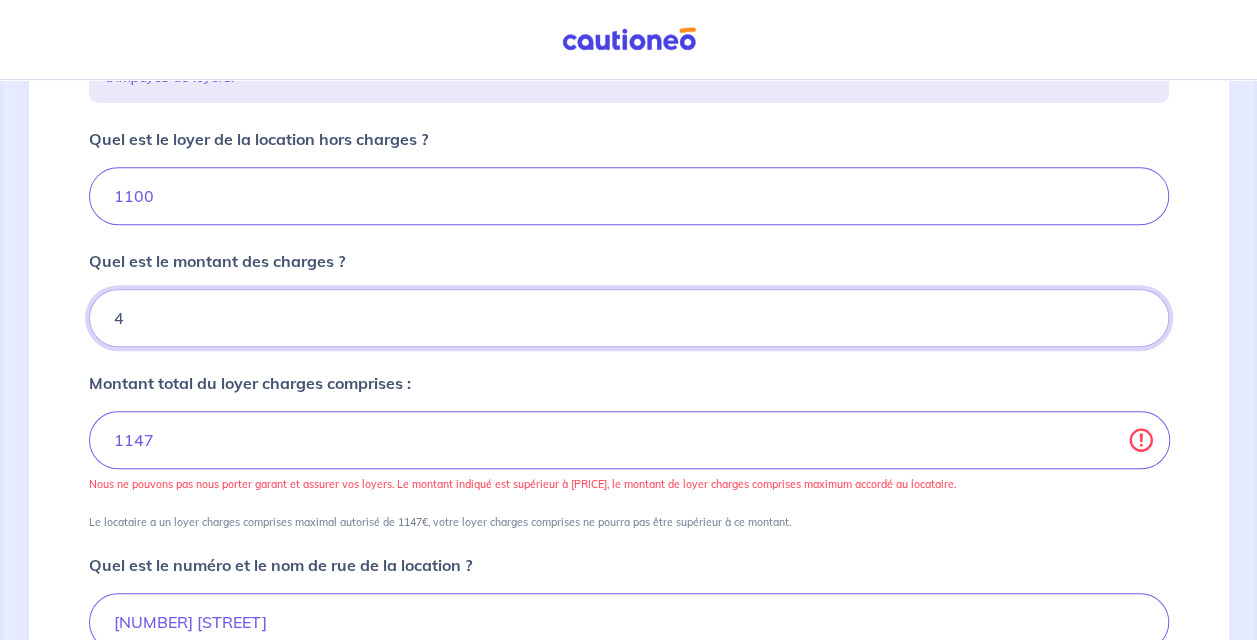 type on "1104" 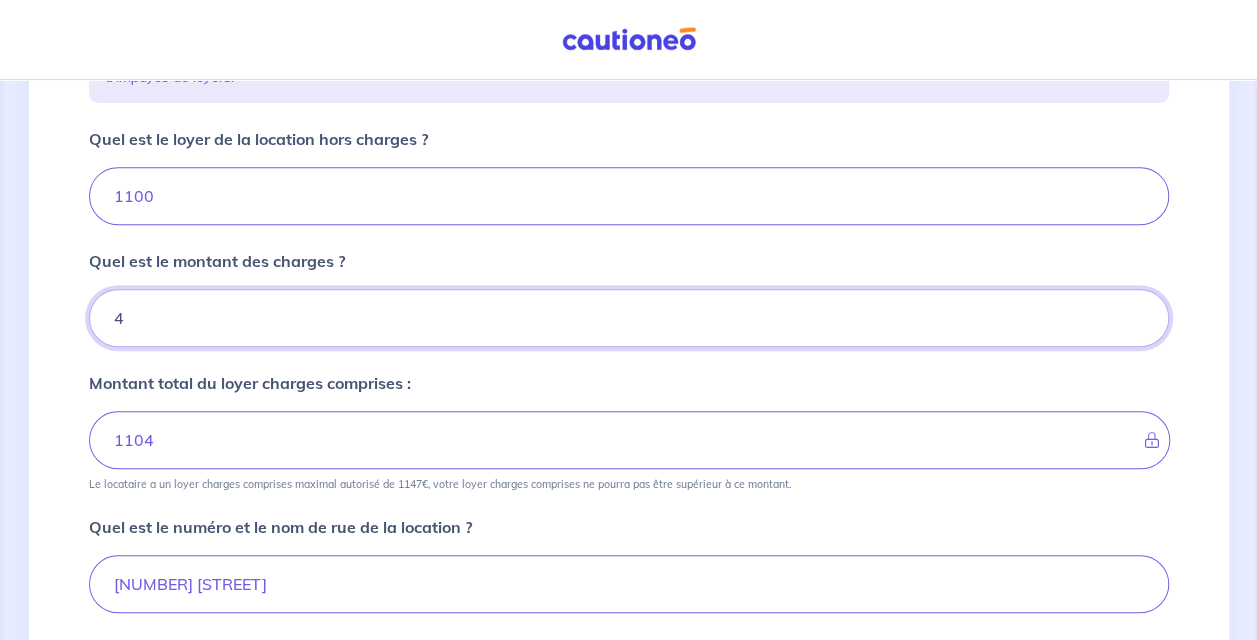 type on "46" 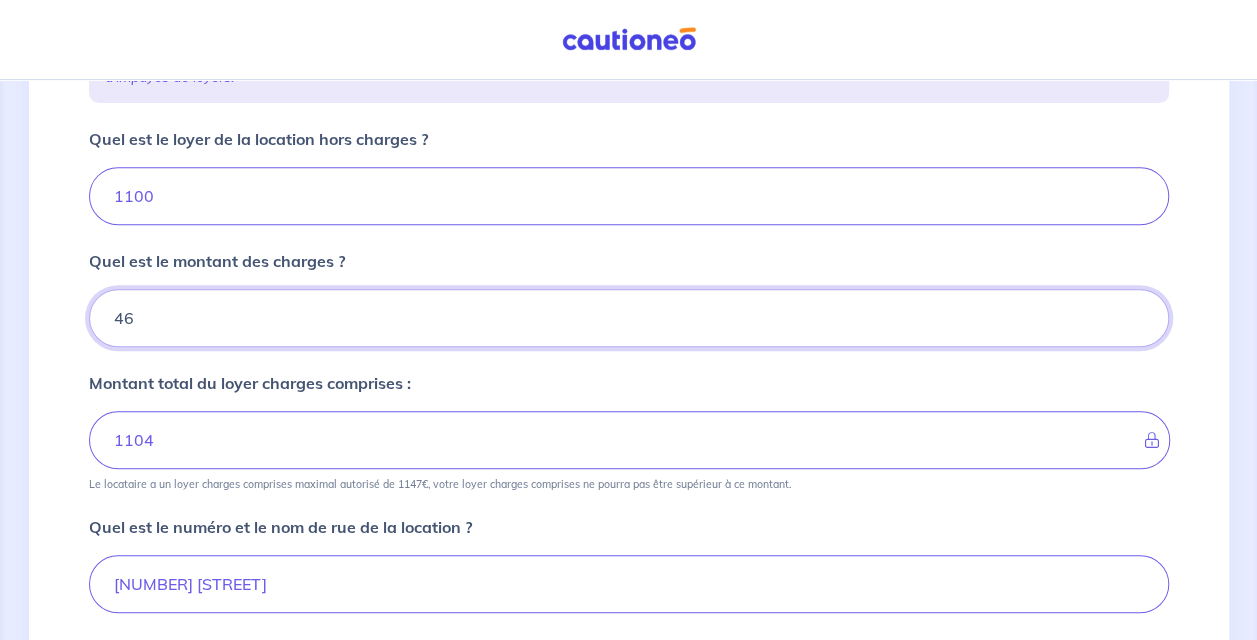 type on "1146" 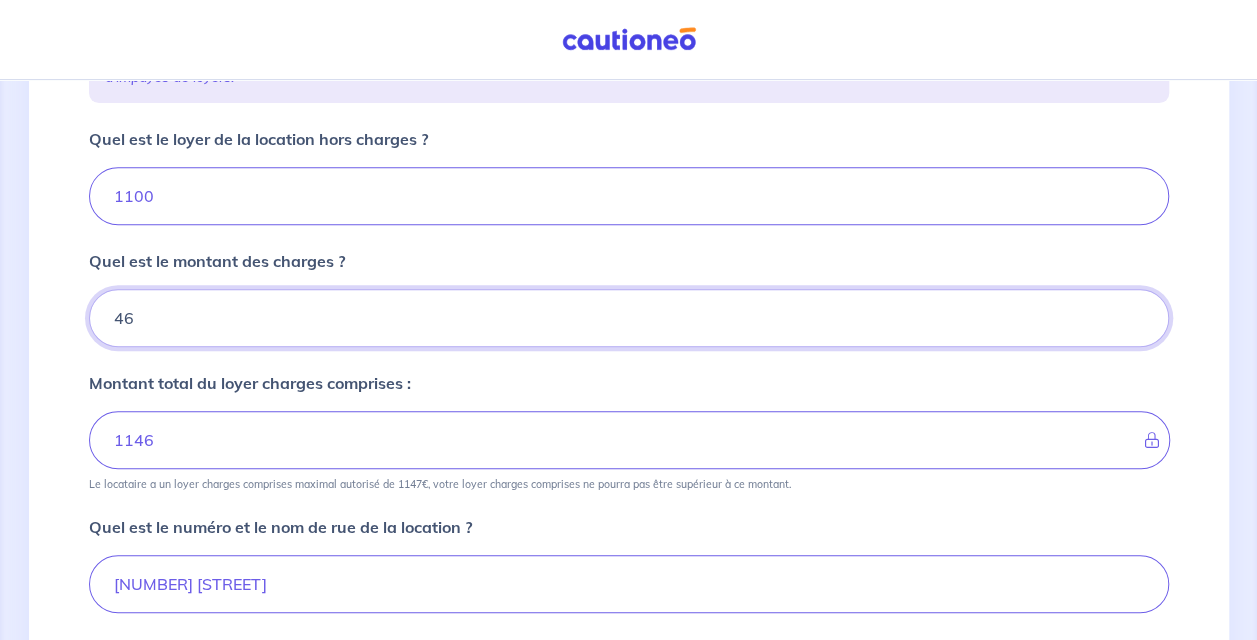 type on "4" 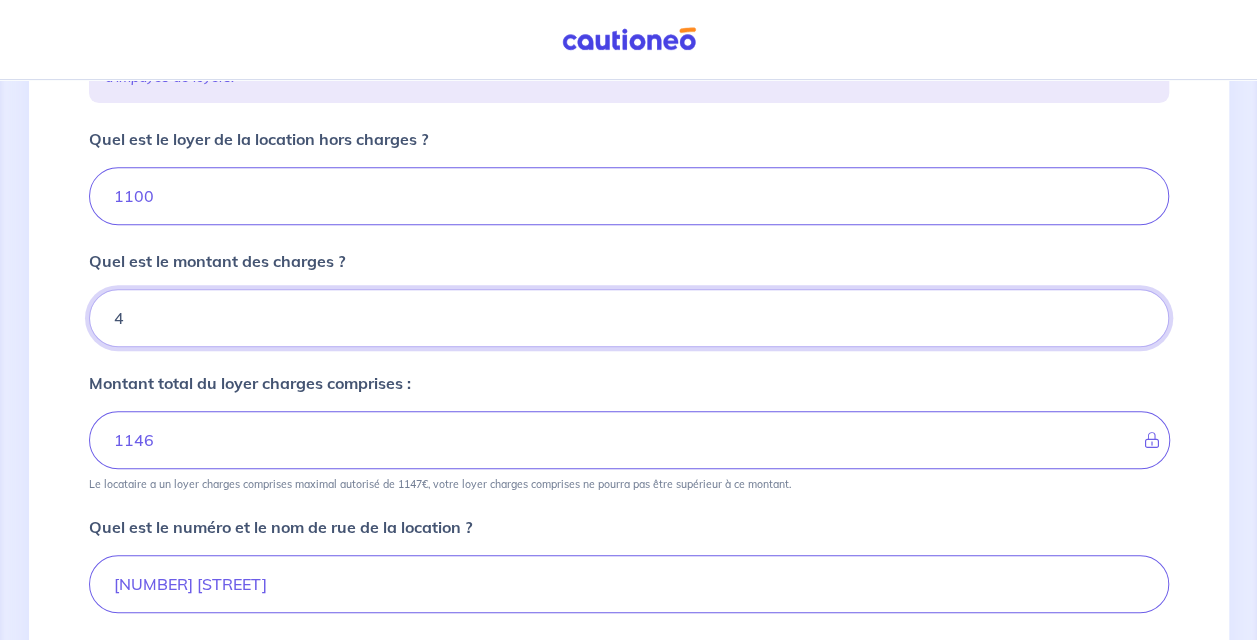 type on "1104" 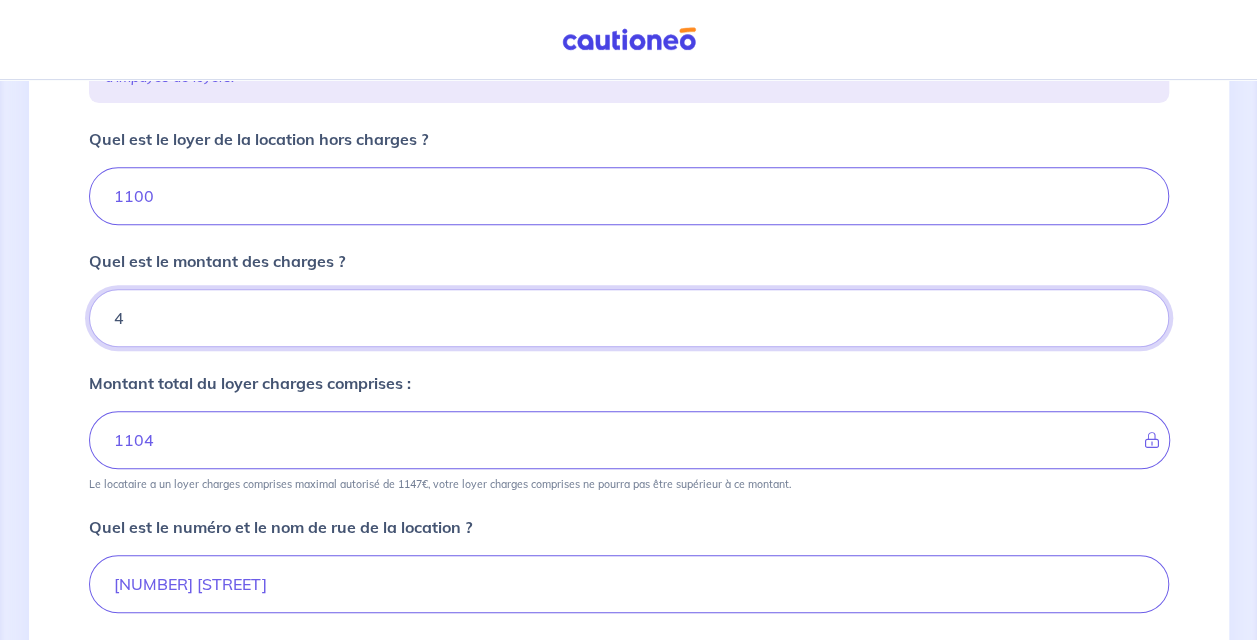type on "47" 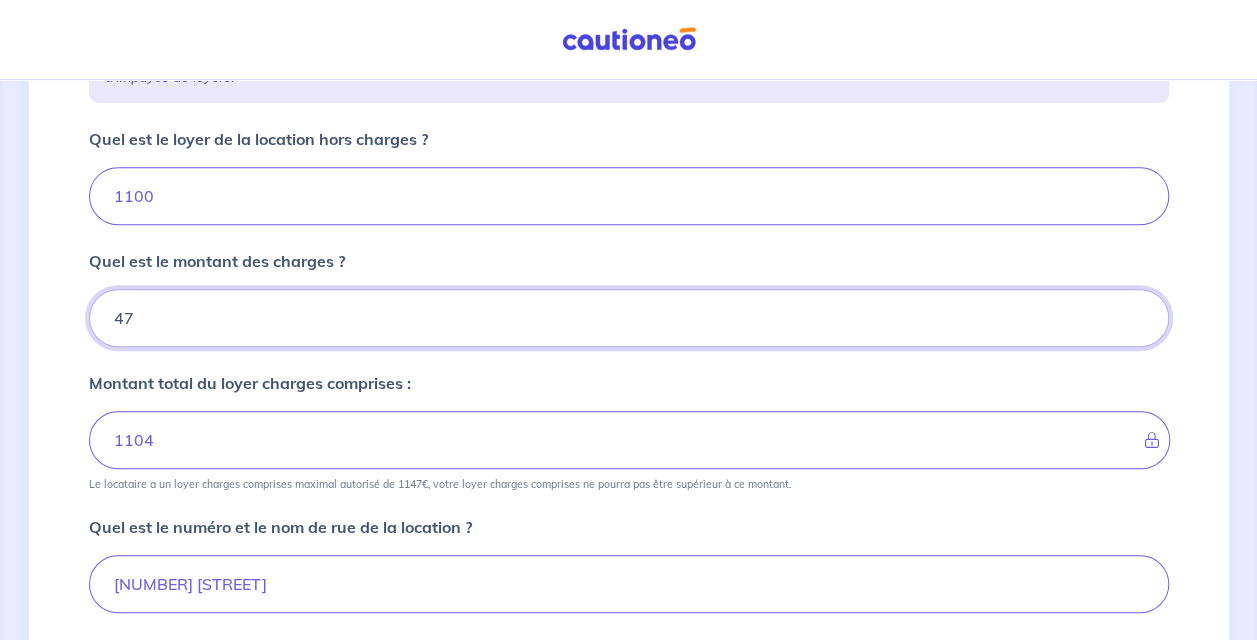 type on "1147" 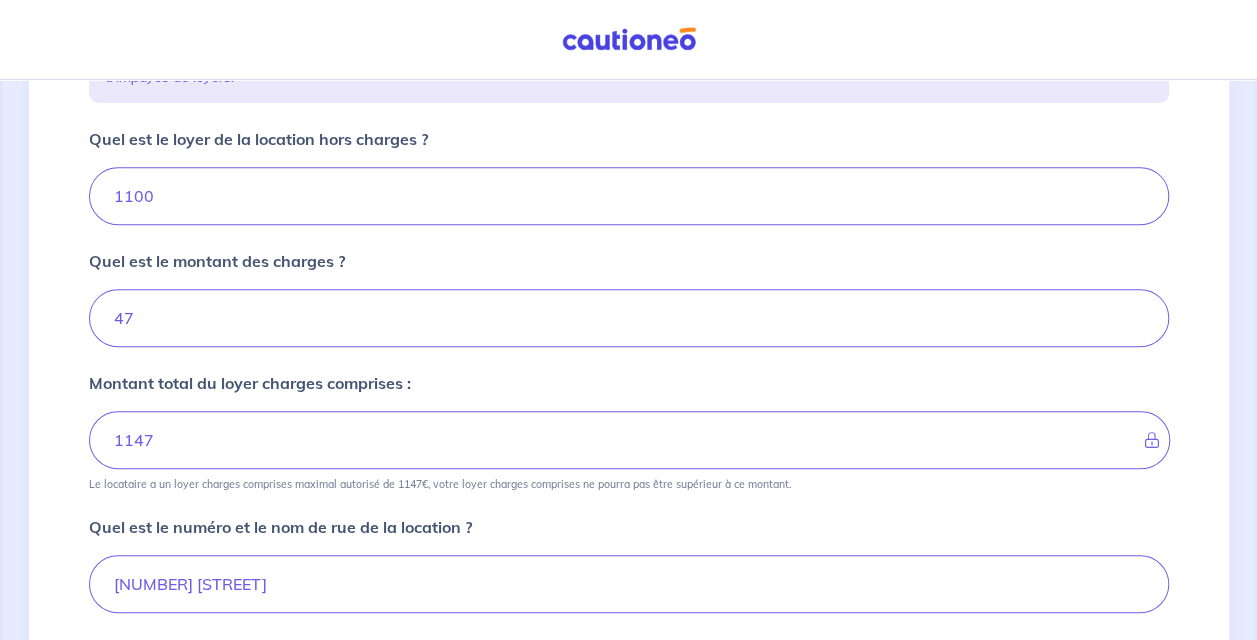 click on "Mon compte [NUMBER] Informations
location Informations
propriétaire Informations
bail Validation
finale Veuillez renseigner ou corriger les informations sur la location ⚠️  Pour rappel vous devez IMPÉRATIVEMENT recevoir votre acte de cautionnement avant de signer le bail. Sinon vous ne pourrez pas être protégé en cas d'impayés de loyers. Quel est le loyer de la location hors charges ? [PRICE] Quel est le montant des charges ? [PRICE] Montant total du loyer charges comprises : [PRICE] Le locataire a un loyer charges comprises maximal autorisé de [PRICE], votre loyer charges comprises ne pourra pas être supérieur à ce montant. Quel est le numéro et le nom de rue de la location ? [NUMBER] [STREET] [POSTAL_CODE] [CITY] Complément d’adresse (étage, batiment...) Vous pouvez indiquer le numéro de l’appartement, l’étage... Je valide" at bounding box center [629, 469] 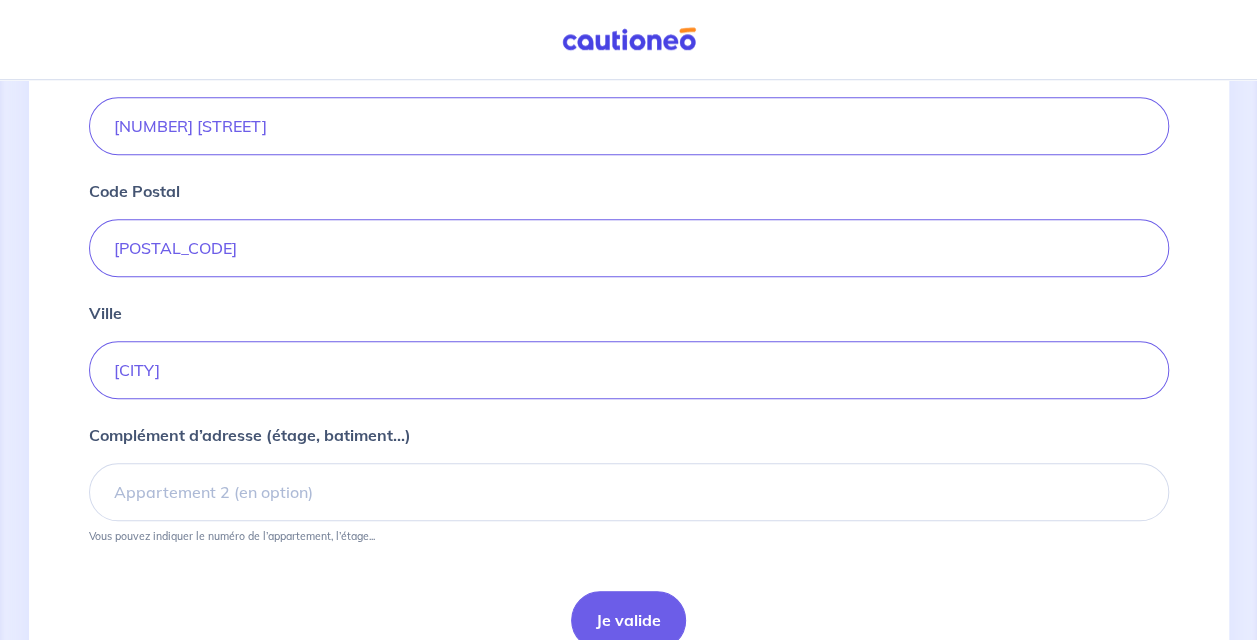 scroll, scrollTop: 869, scrollLeft: 0, axis: vertical 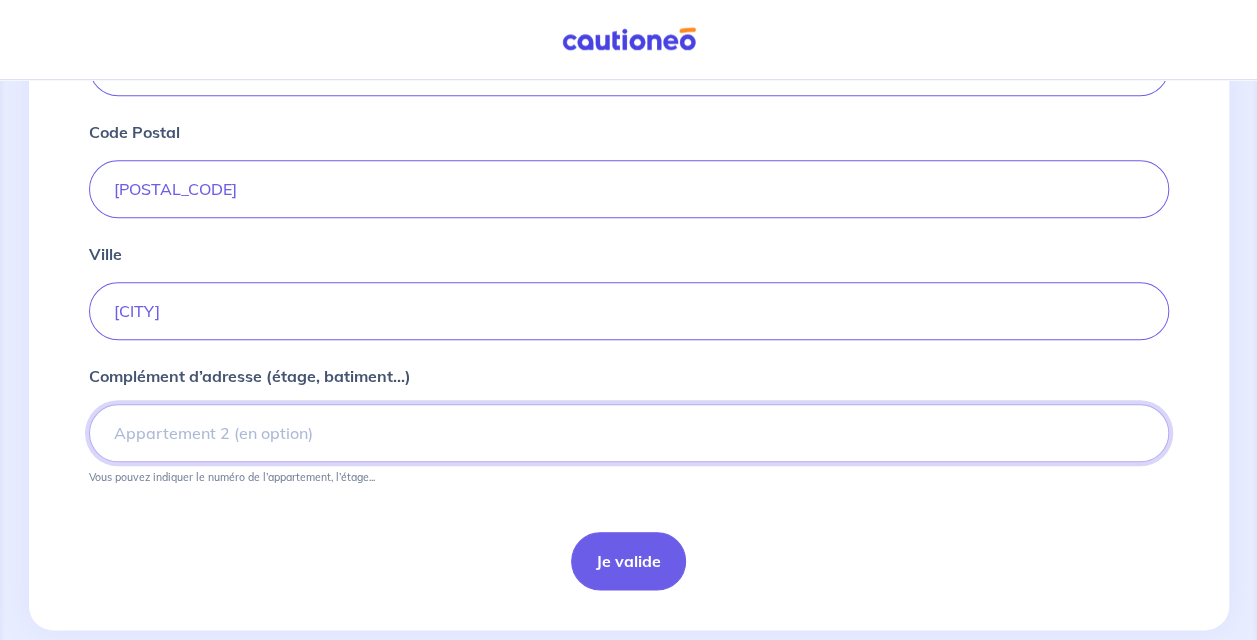 click on "Complément d’adresse (étage, batiment...)" at bounding box center [629, 433] 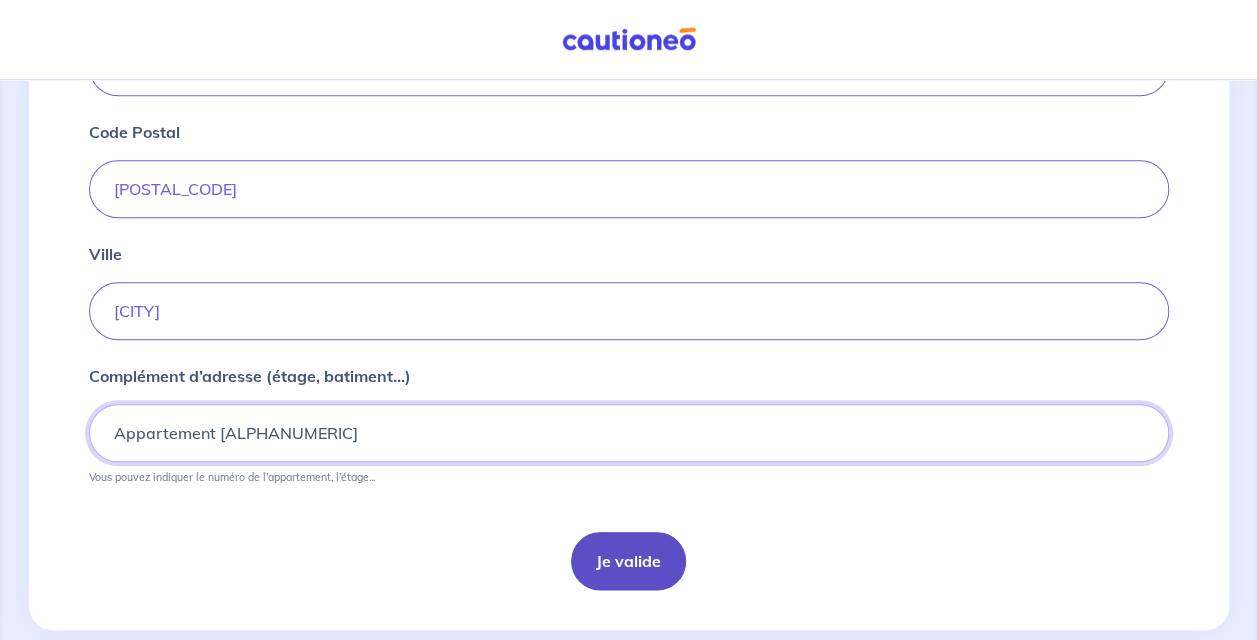 type on "Appartement [ALPHANUMERIC]" 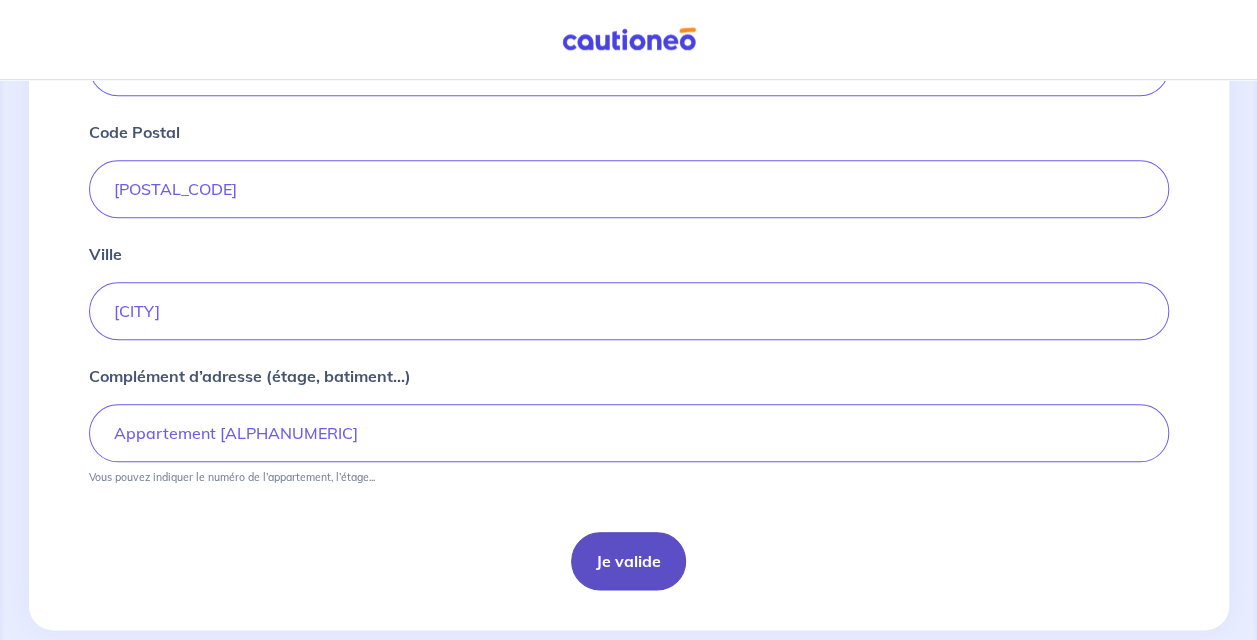 click on "Je valide" at bounding box center [628, 561] 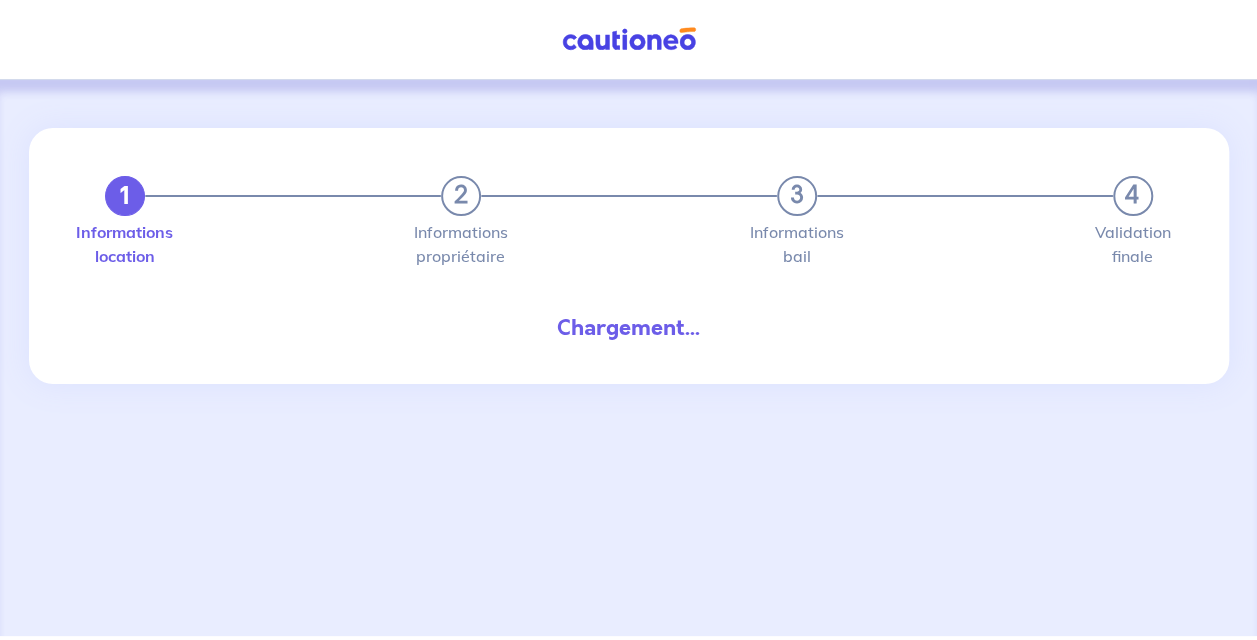 scroll, scrollTop: 0, scrollLeft: 0, axis: both 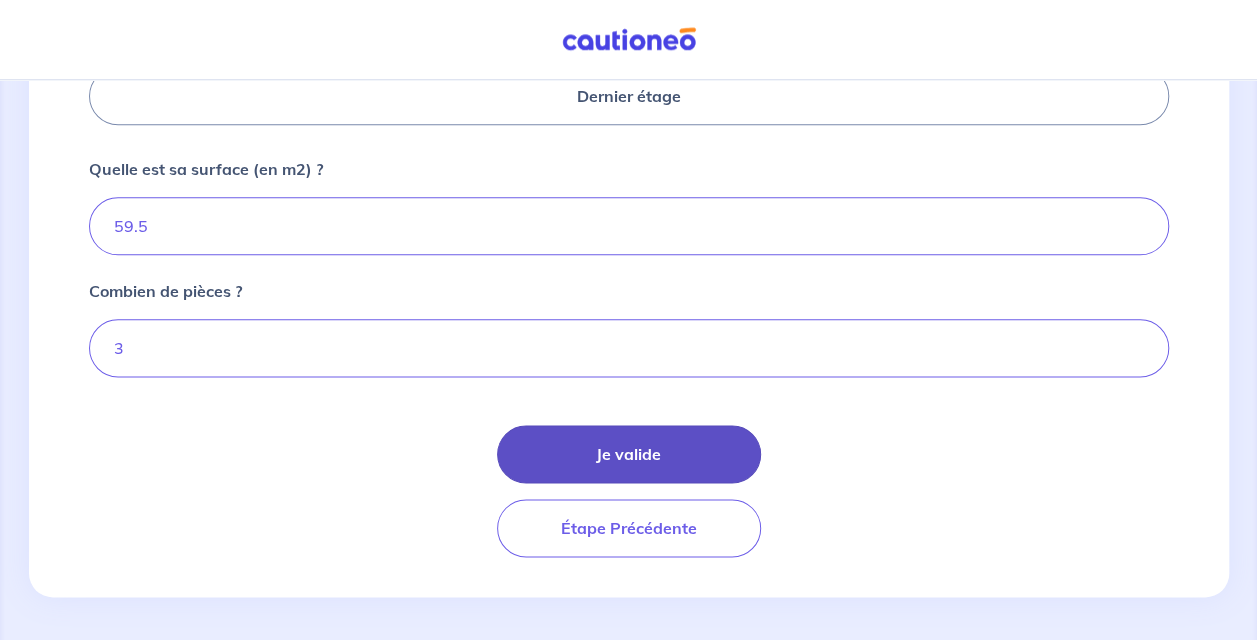 click on "Je valide" at bounding box center [629, 454] 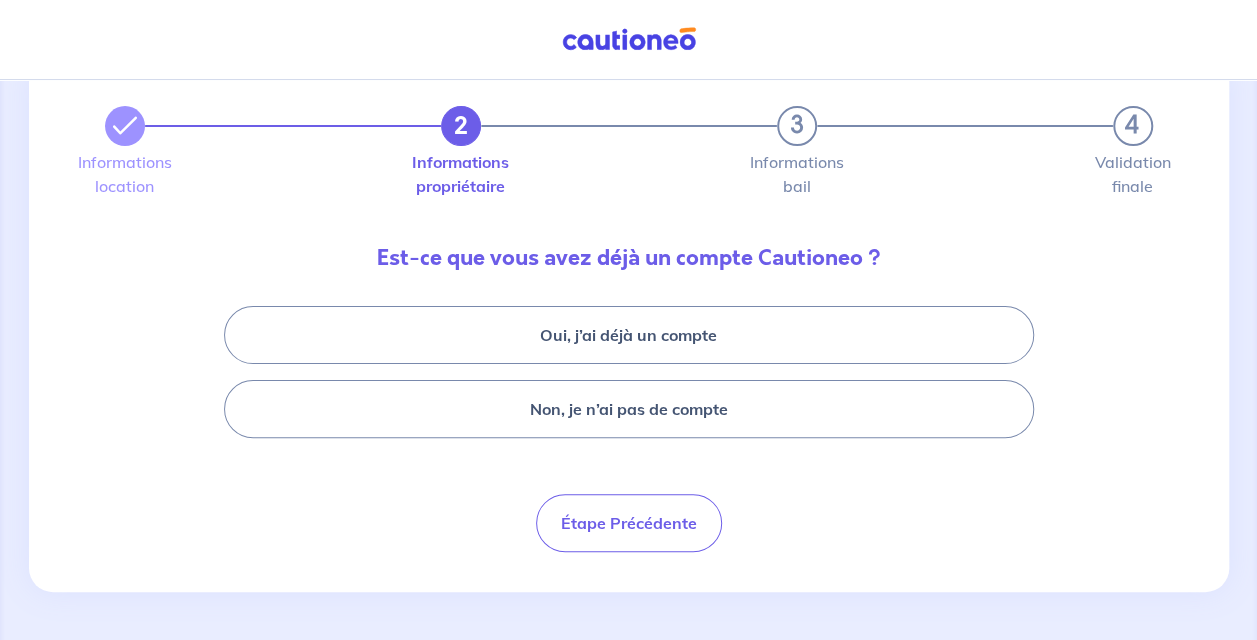 scroll, scrollTop: 0, scrollLeft: 0, axis: both 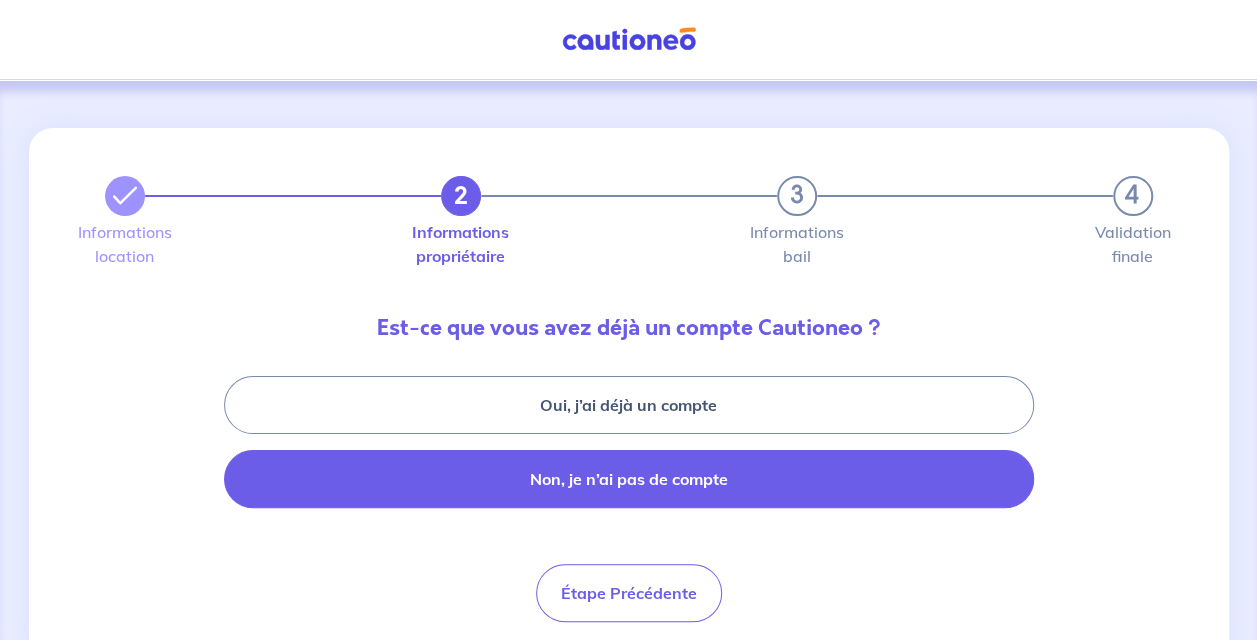 click on "Non, je n’ai pas de compte" at bounding box center [629, 479] 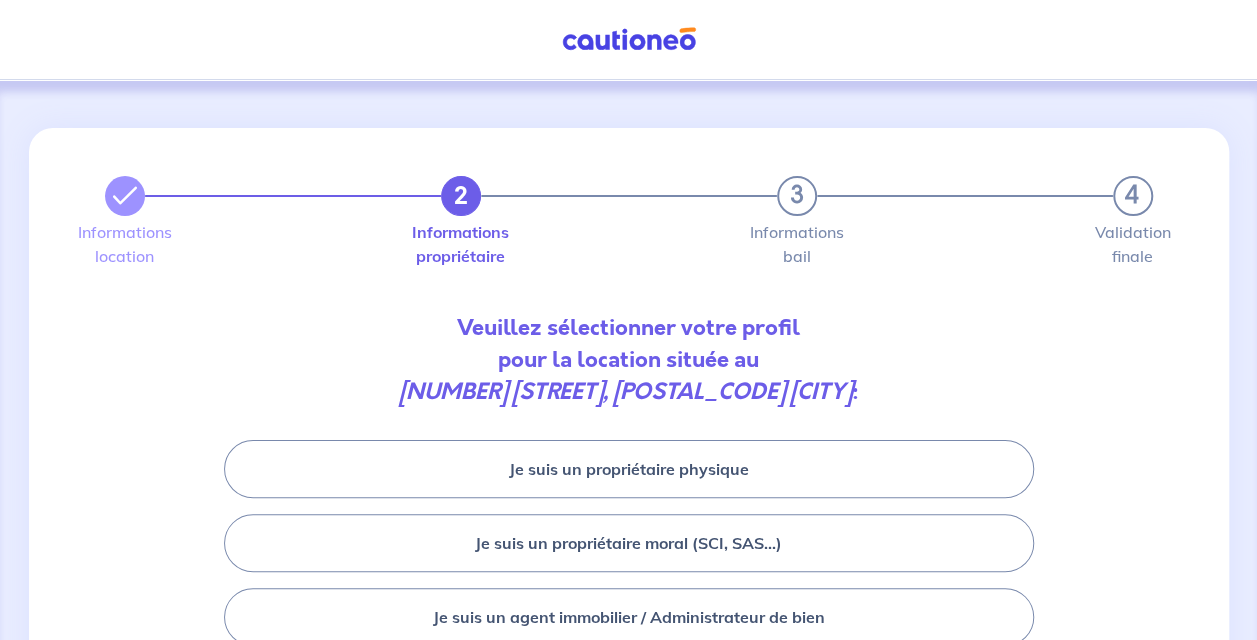 click on "Je suis un propriétaire physique" at bounding box center (629, 469) 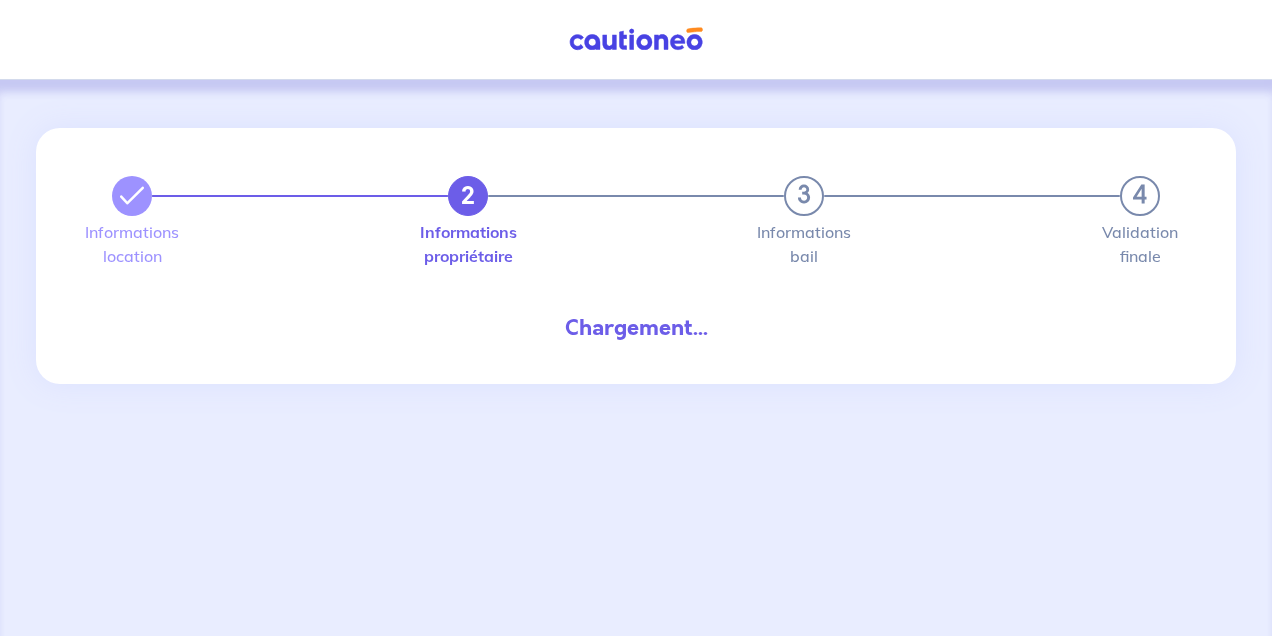 select on "FR" 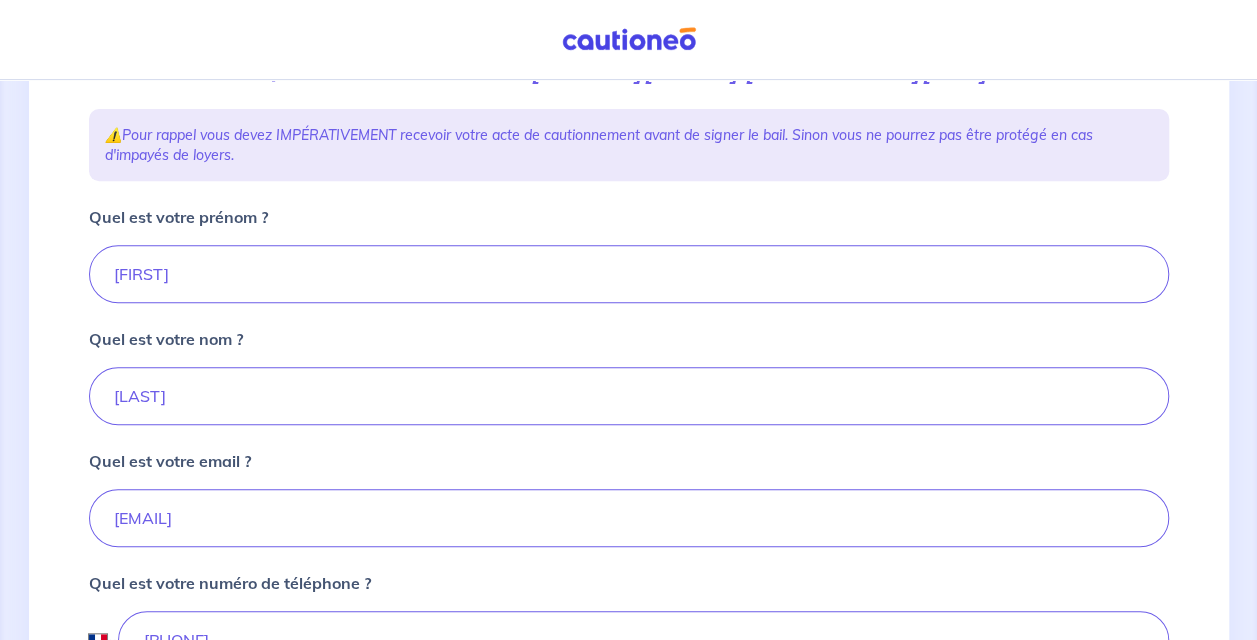 scroll, scrollTop: 356, scrollLeft: 0, axis: vertical 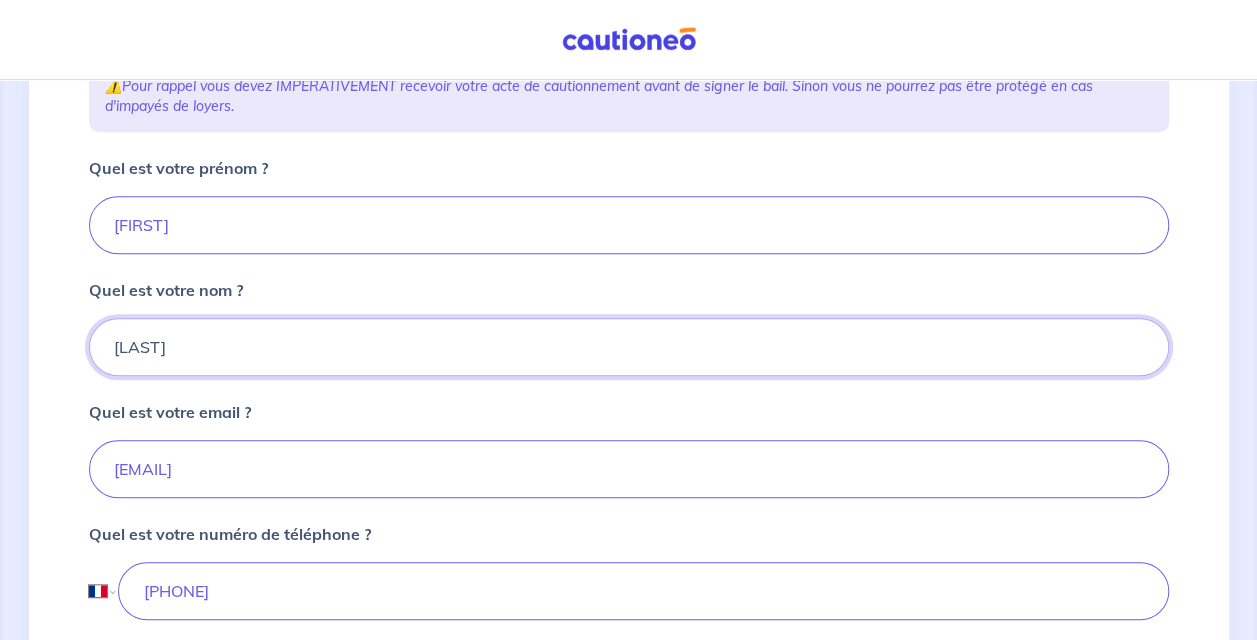 click on "[LAST]" at bounding box center (629, 347) 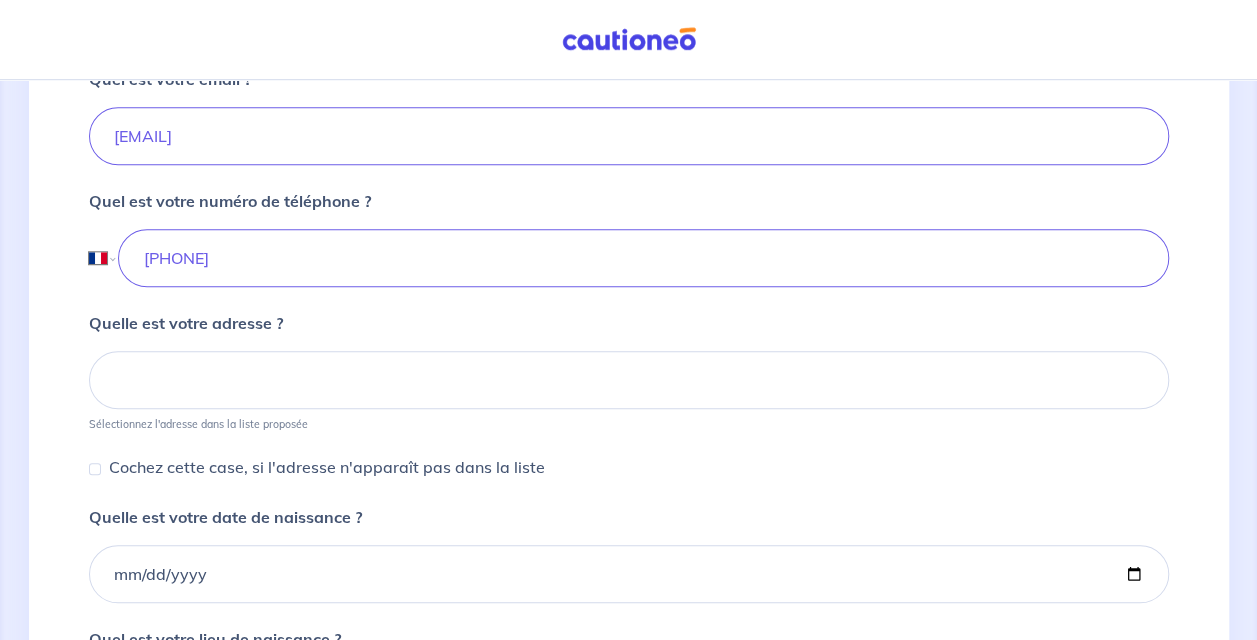 scroll, scrollTop: 738, scrollLeft: 0, axis: vertical 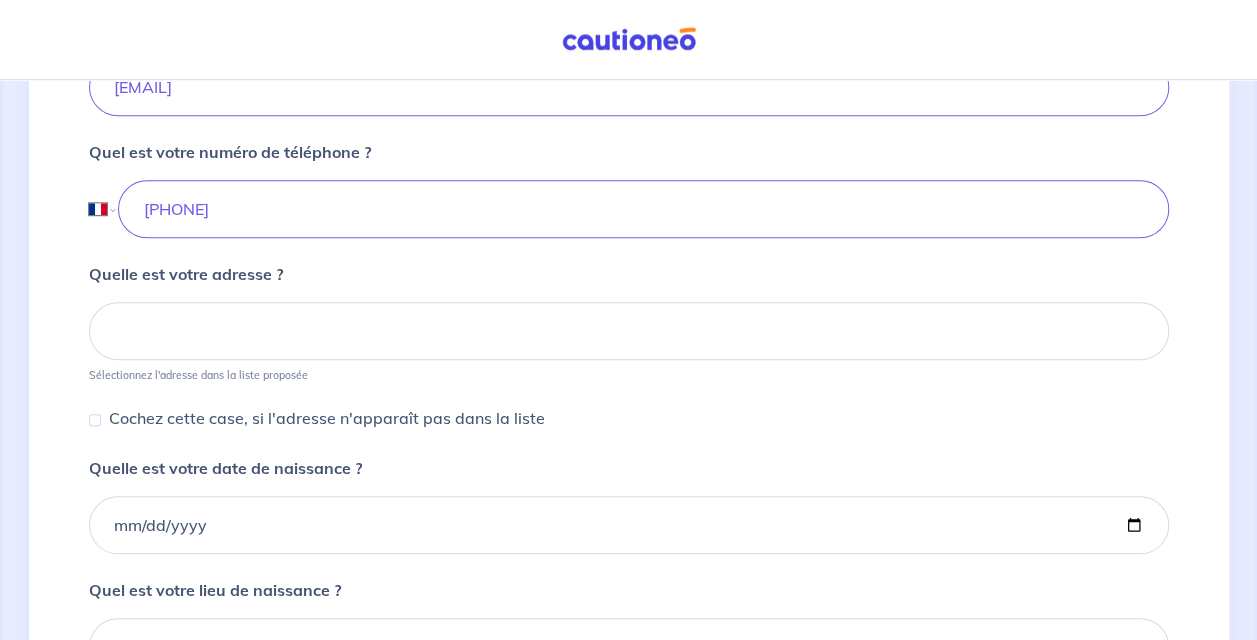 type on "[LAST]" 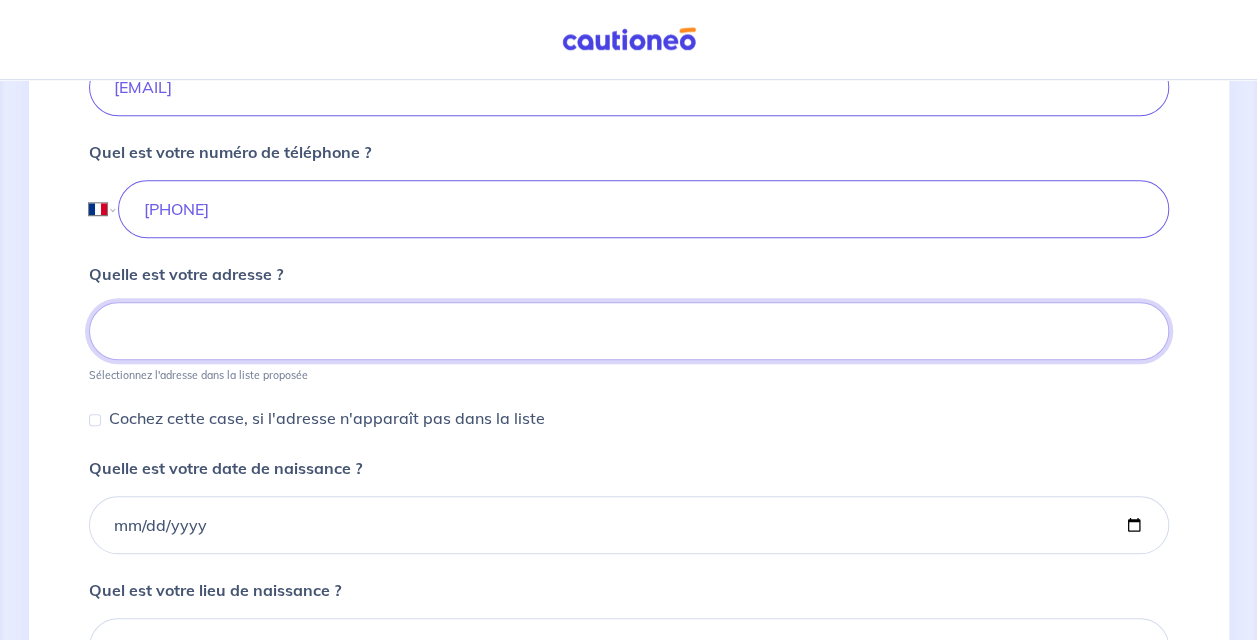 click at bounding box center [629, 331] 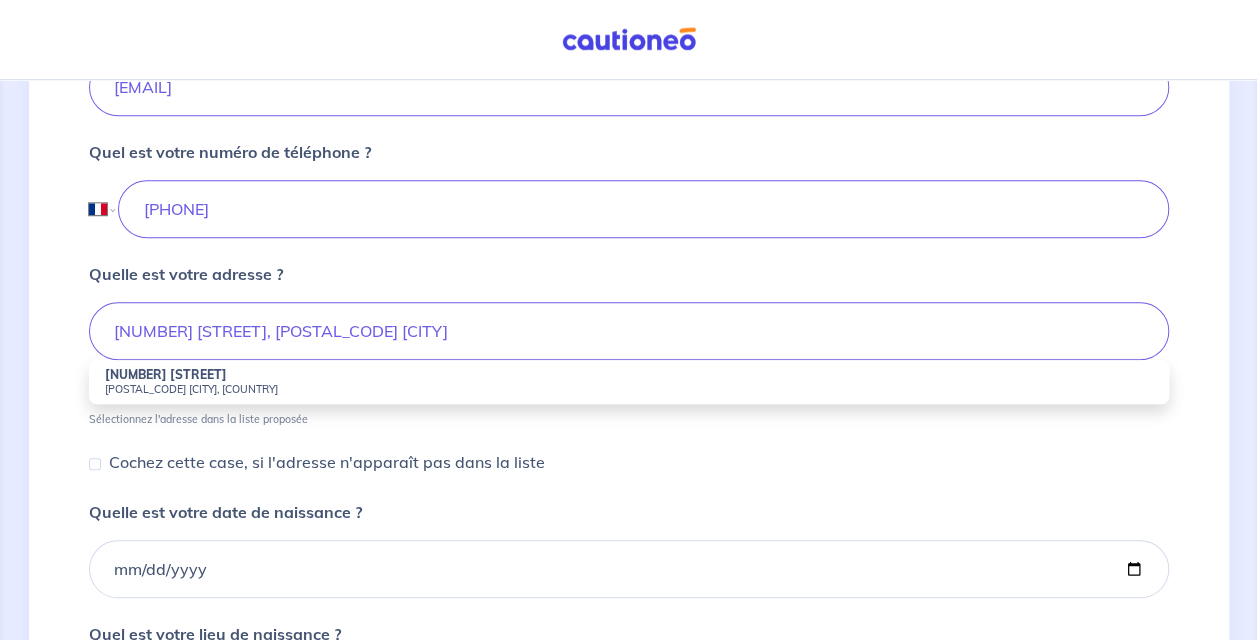click on "[NUMBER] [STREET]" at bounding box center [166, 374] 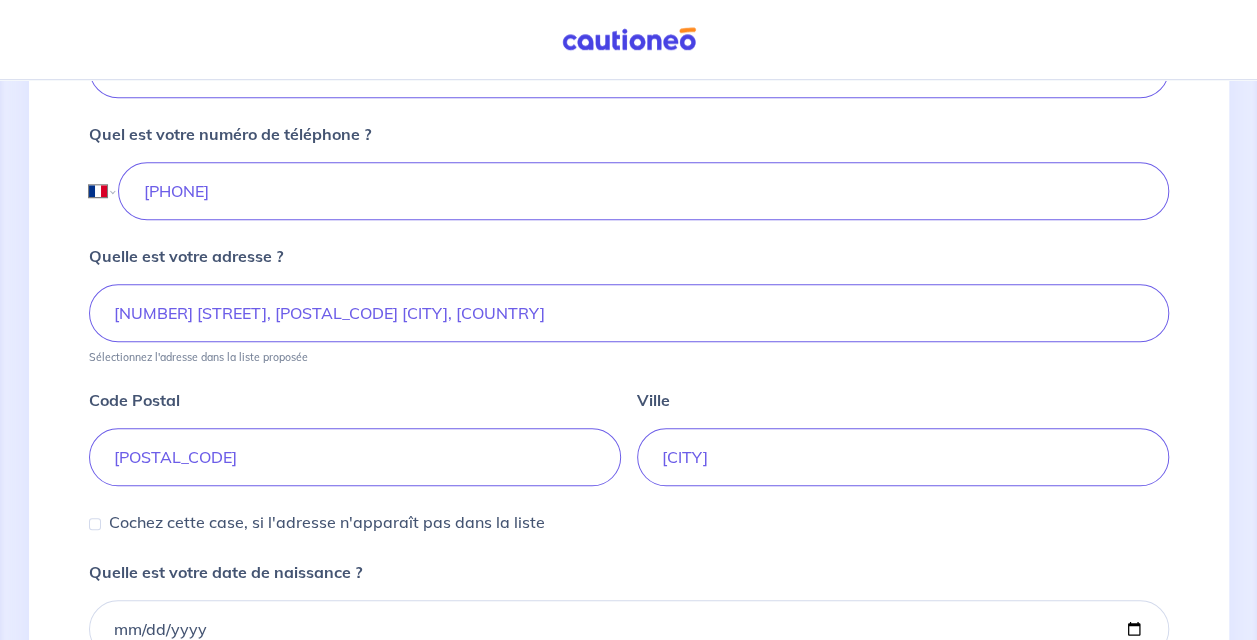 scroll, scrollTop: 704, scrollLeft: 0, axis: vertical 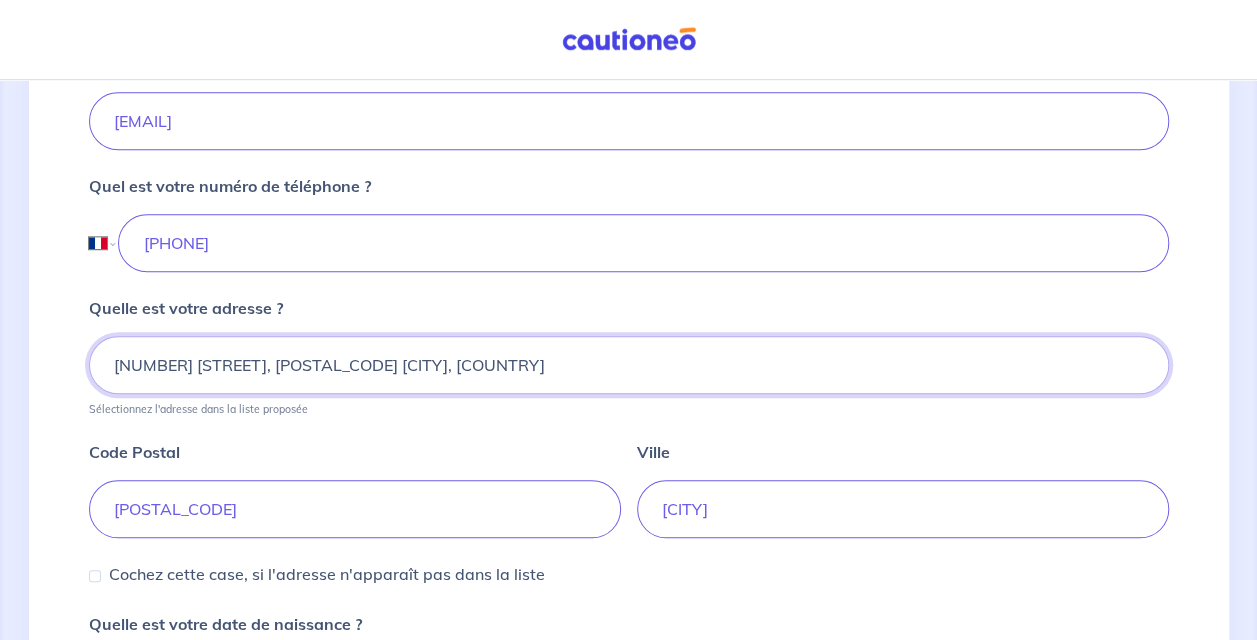 click on "[NUMBER] [STREET], [POSTAL_CODE] [CITY], [COUNTRY]" at bounding box center [629, 365] 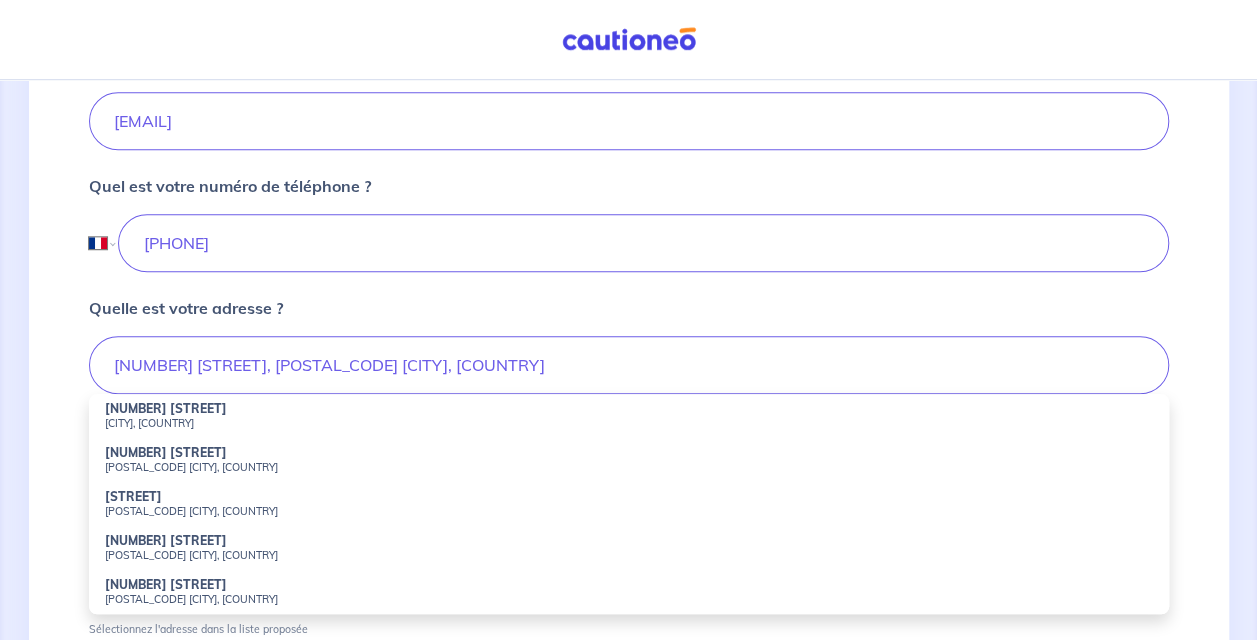 click on "[NUMBER] [STREET]" at bounding box center [166, 408] 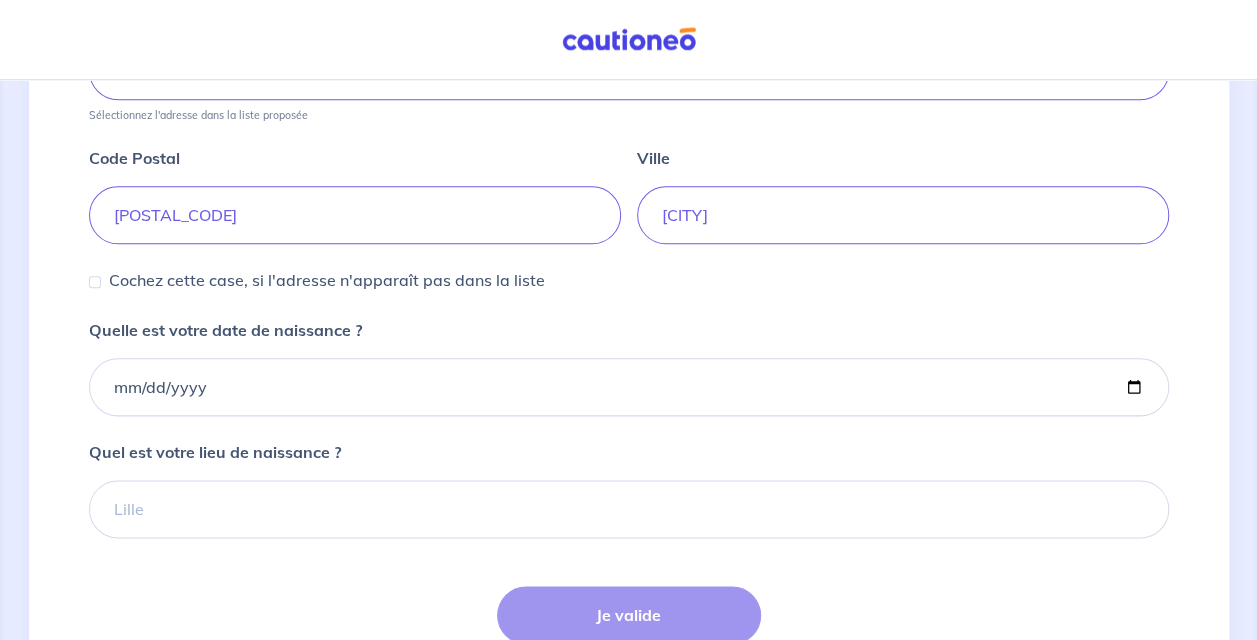 scroll, scrollTop: 1007, scrollLeft: 0, axis: vertical 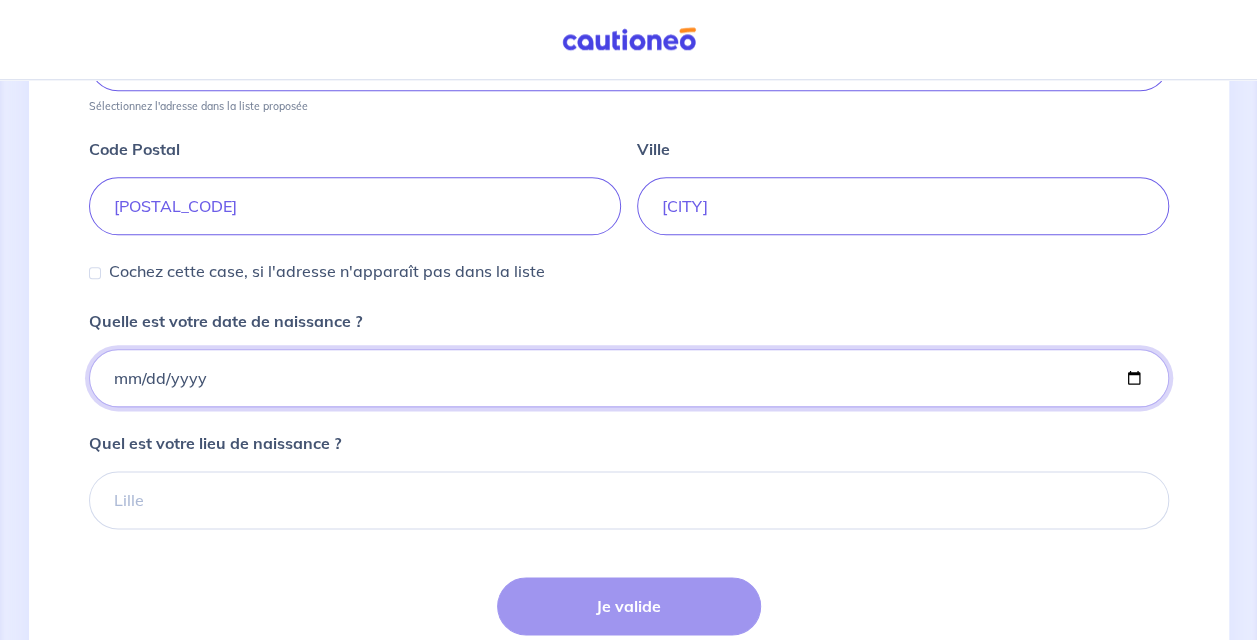 click on "Quelle est votre date de naissance ?" at bounding box center [629, 378] 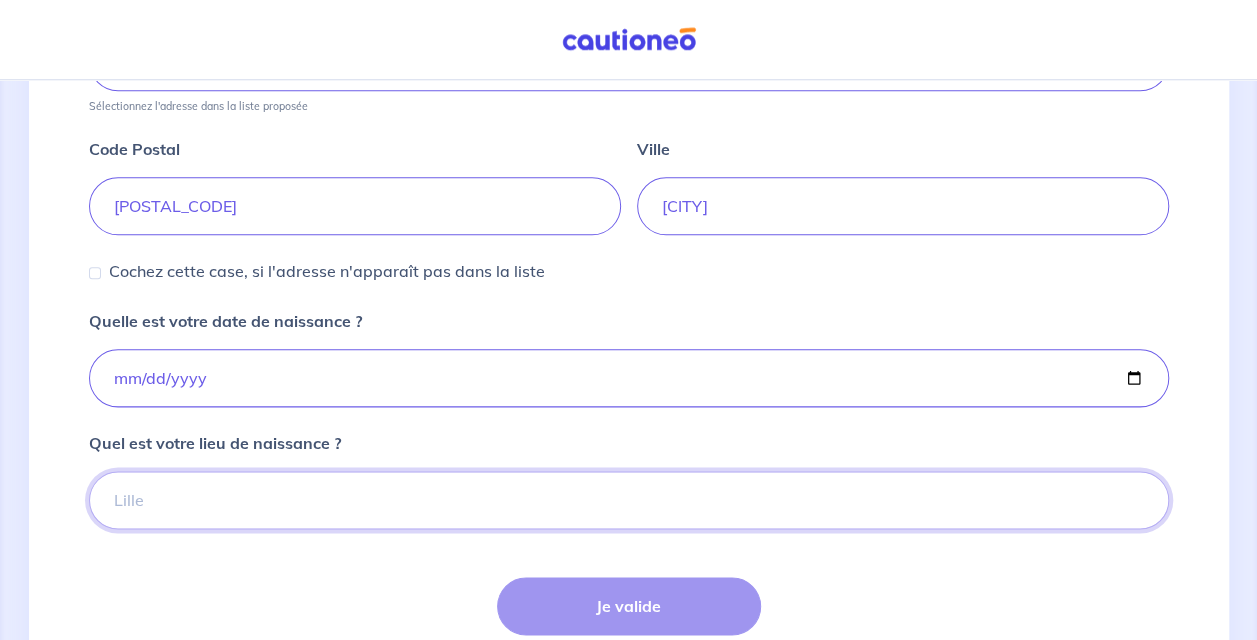 click on "Quel est votre lieu de naissance ?" at bounding box center [629, 500] 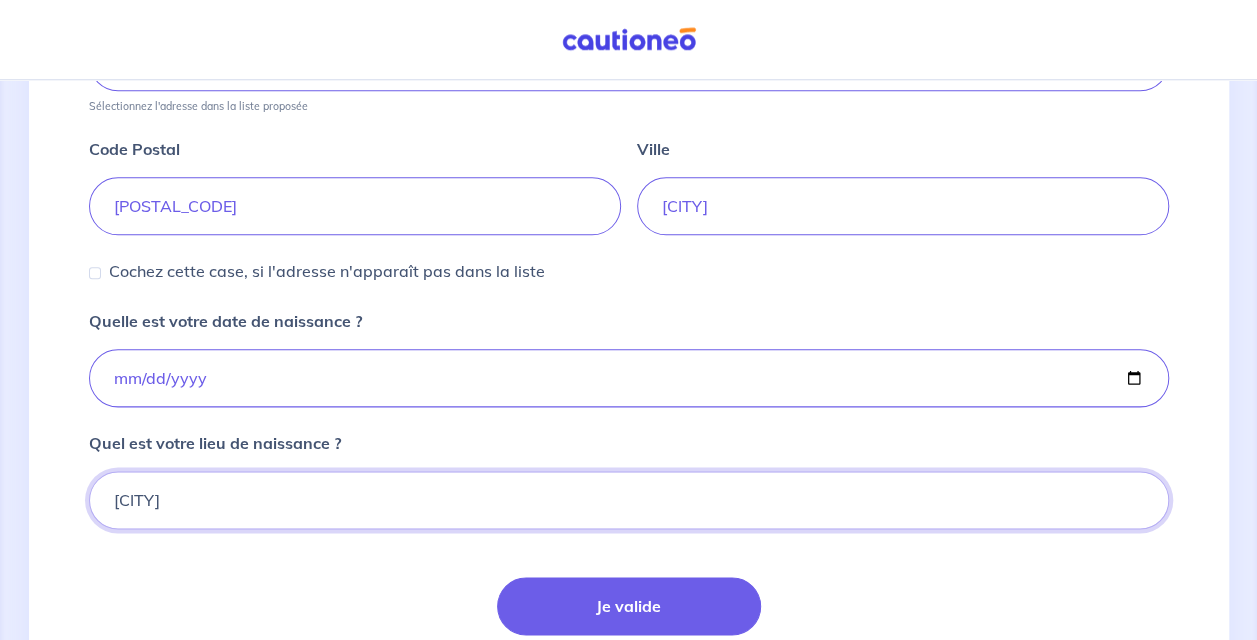 type on "[CITY]" 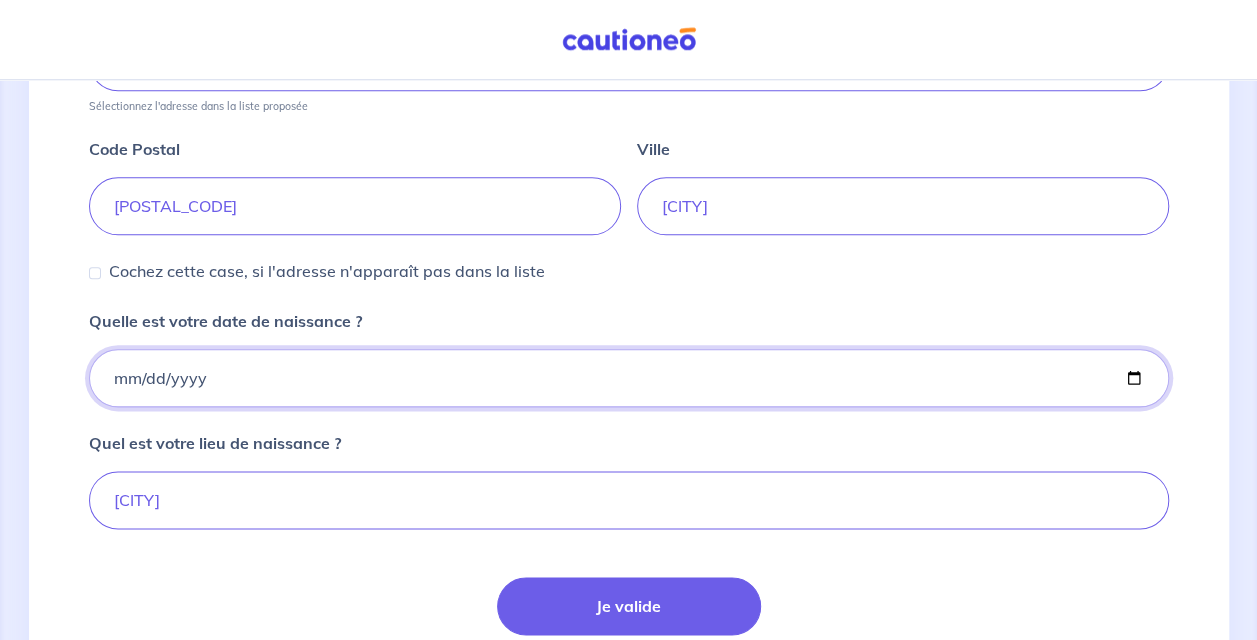 click on "[DATE]" at bounding box center [629, 378] 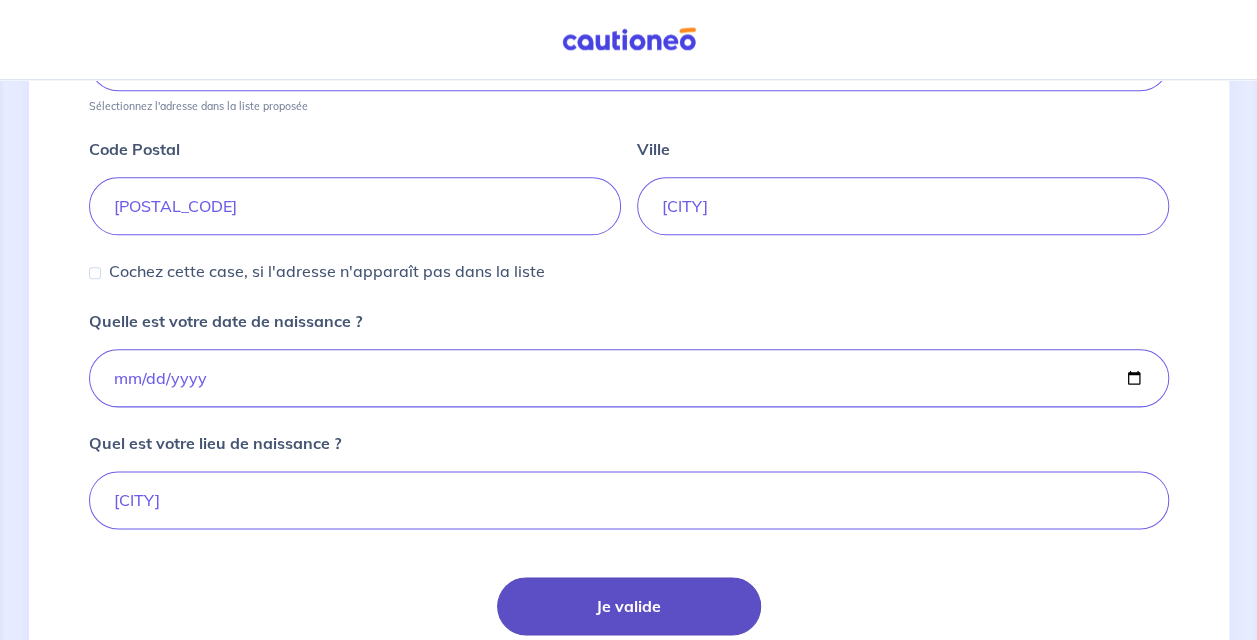 click on "Je valide" at bounding box center (629, 606) 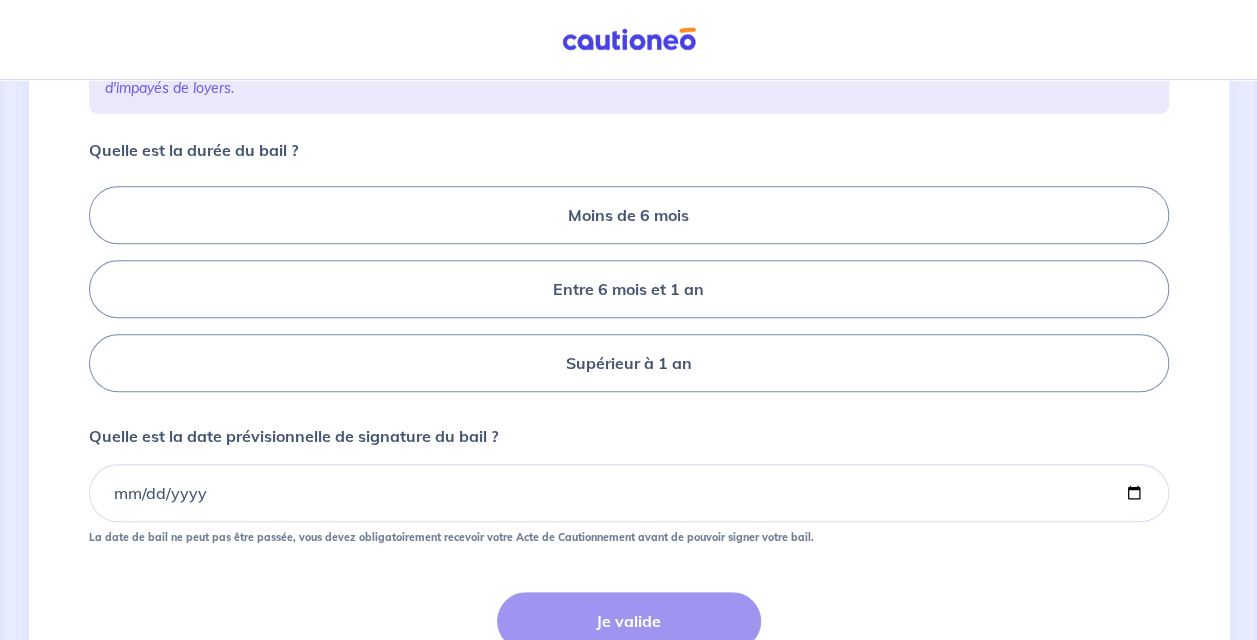 scroll, scrollTop: 414, scrollLeft: 0, axis: vertical 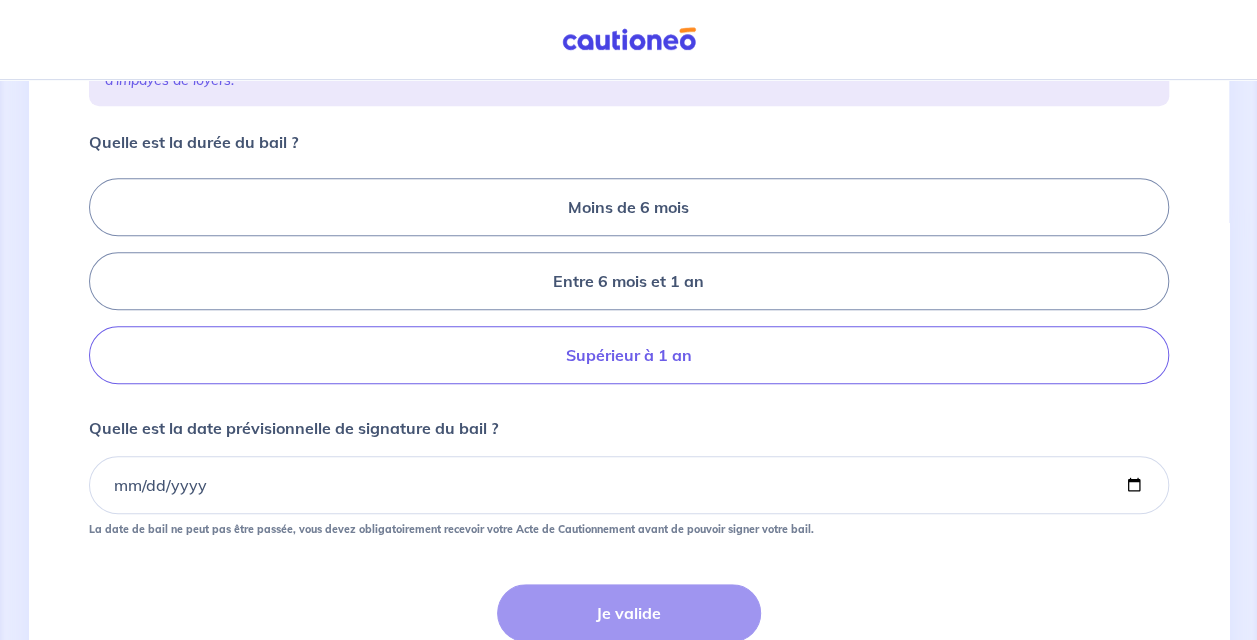 click on "Supérieur à 1 an" at bounding box center (629, 355) 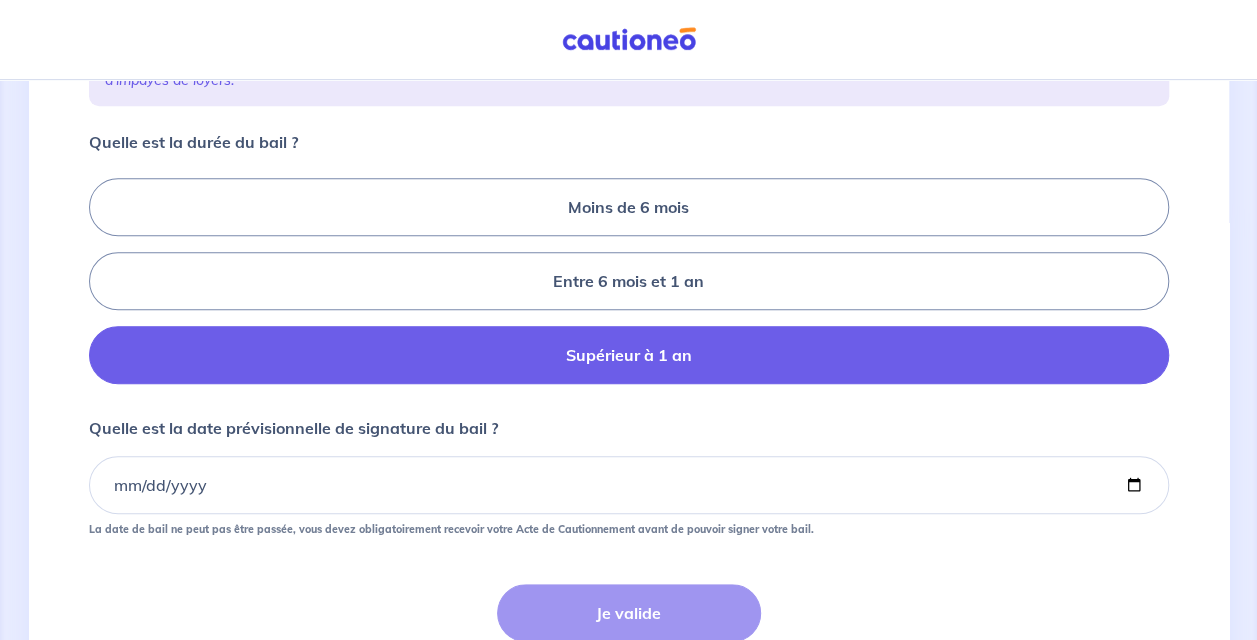 click on "Supérieur à 1 an" at bounding box center (629, 355) 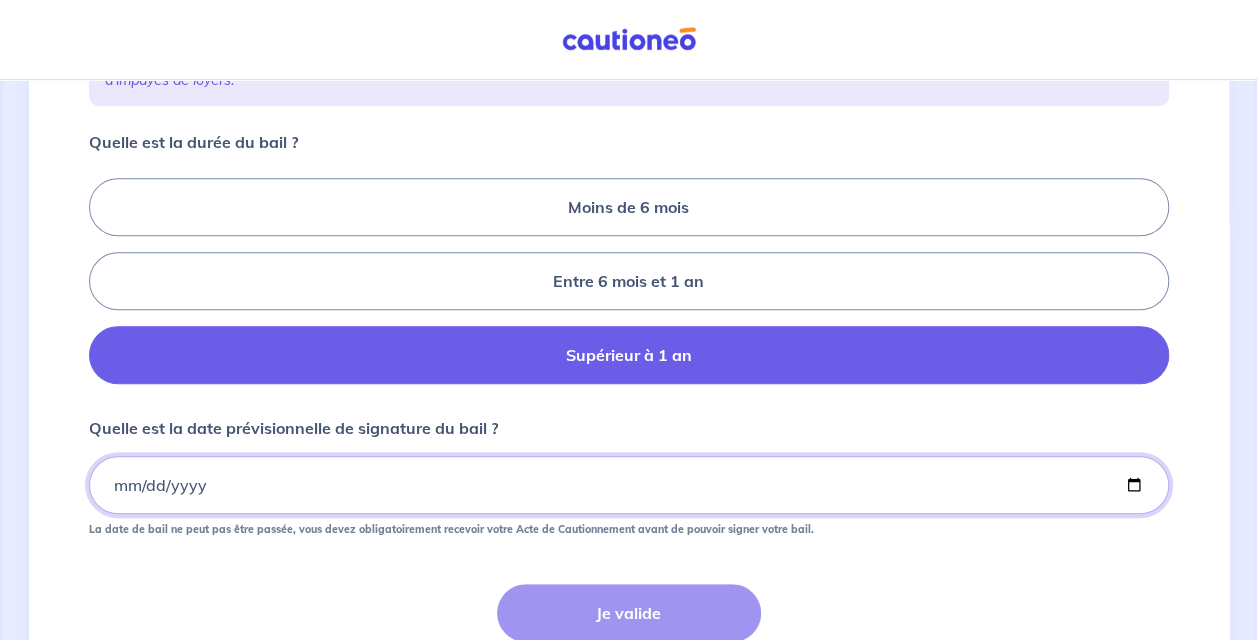 click on "Quelle est la date prévisionnelle de signature du bail ?" at bounding box center (629, 485) 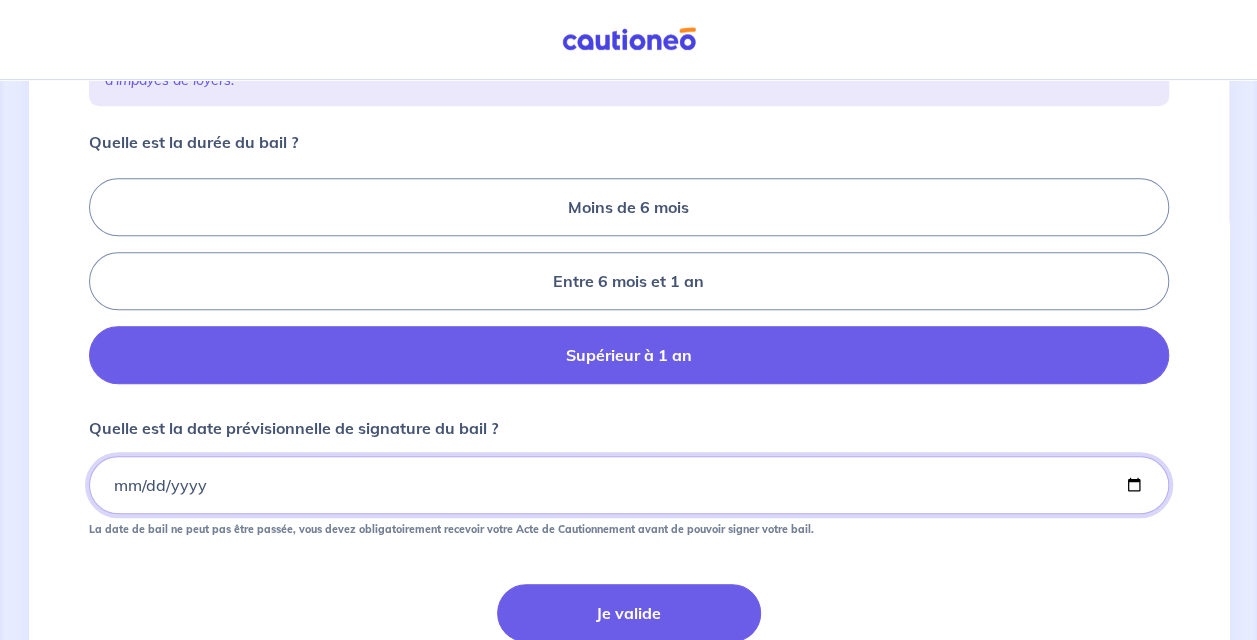 click on "[DATE]" at bounding box center [629, 485] 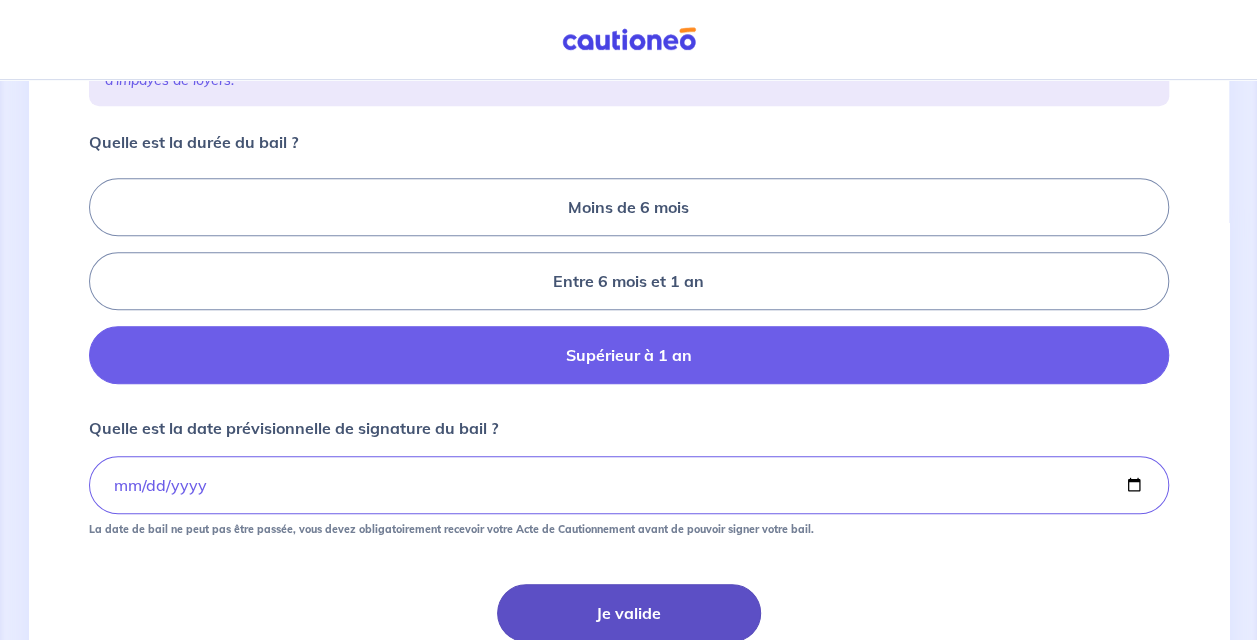 click on "Je valide" at bounding box center (629, 613) 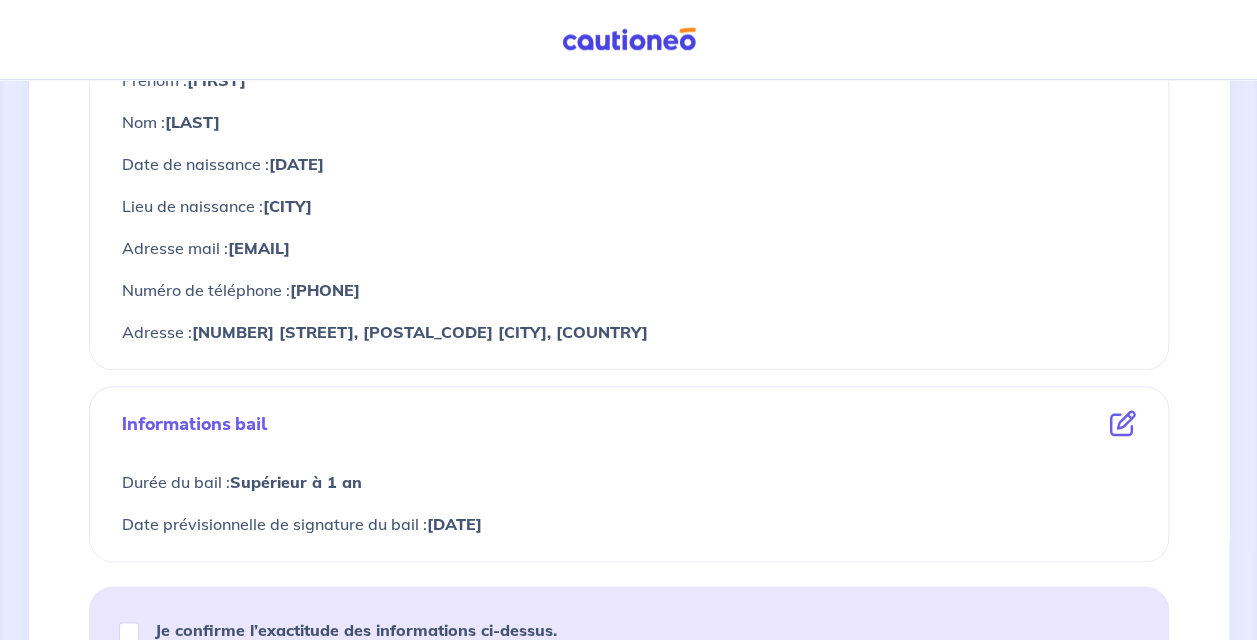 scroll, scrollTop: 1037, scrollLeft: 0, axis: vertical 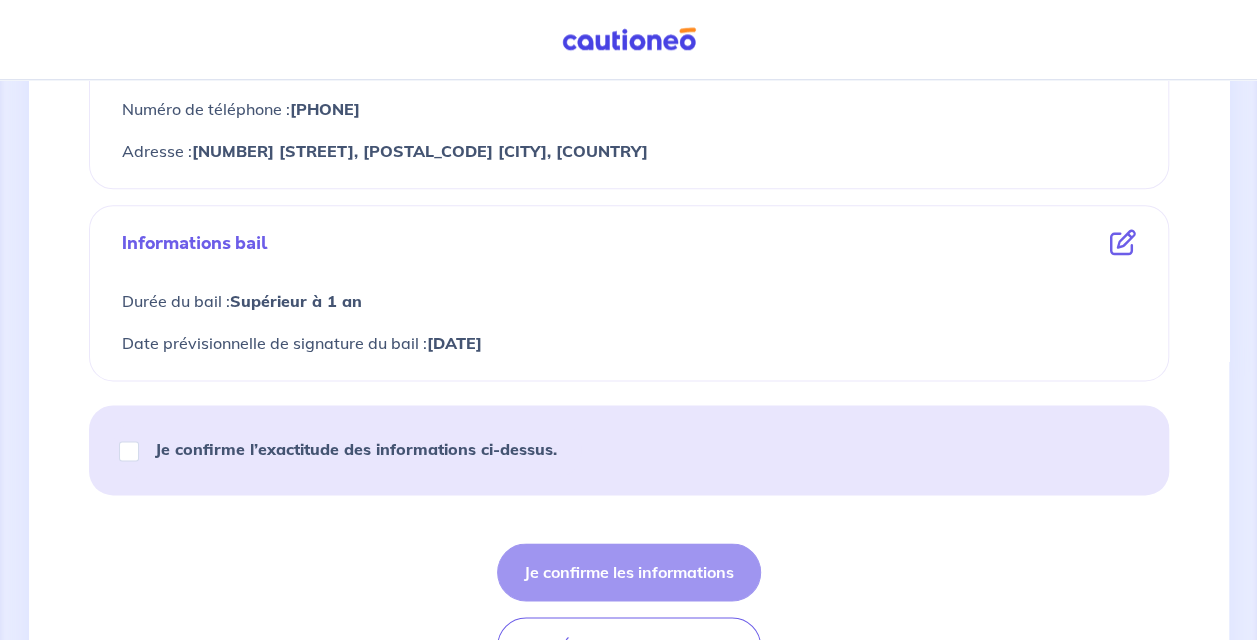 click at bounding box center (1123, 243) 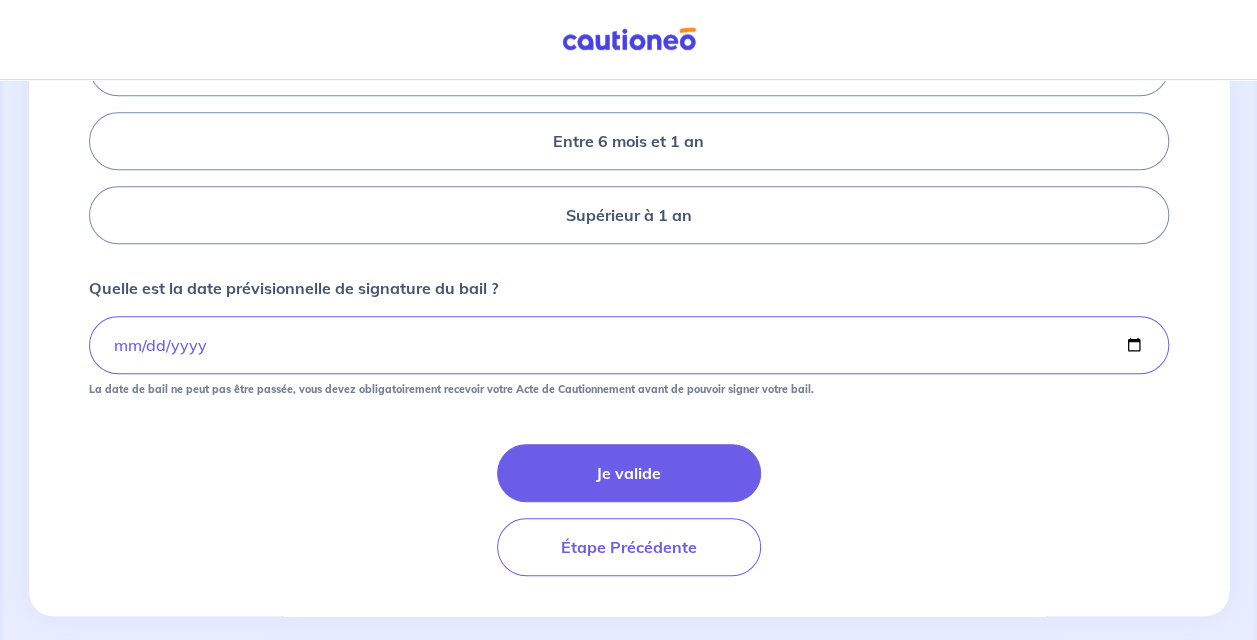 scroll, scrollTop: 550, scrollLeft: 0, axis: vertical 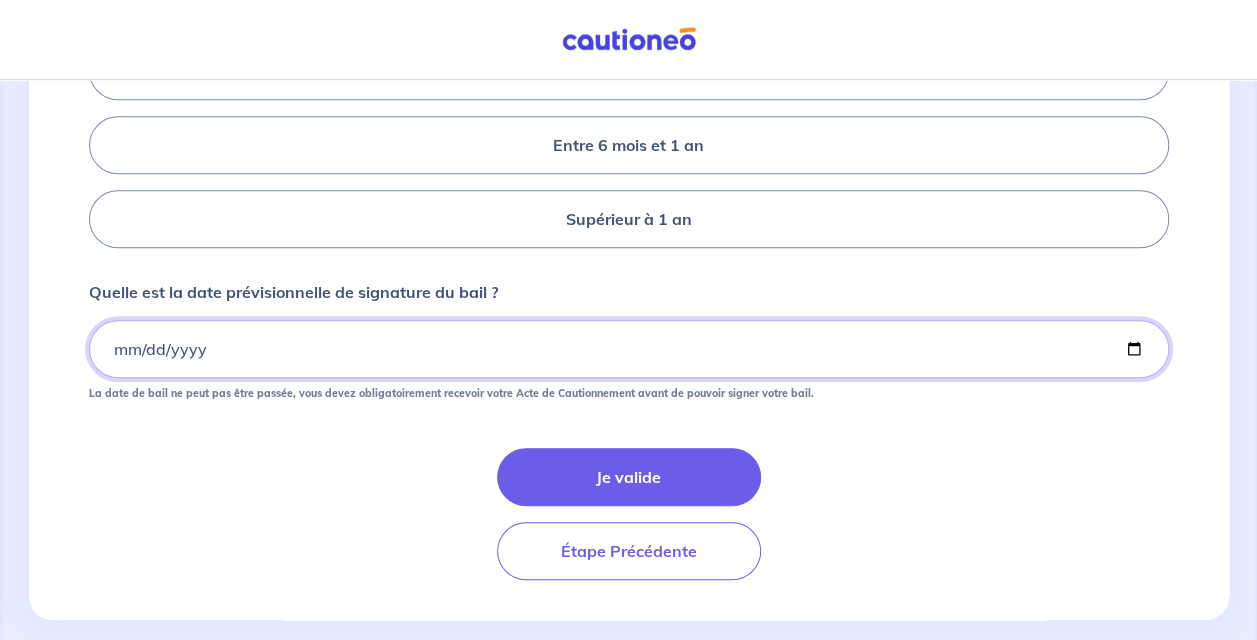 click on "[DATE]" at bounding box center (629, 349) 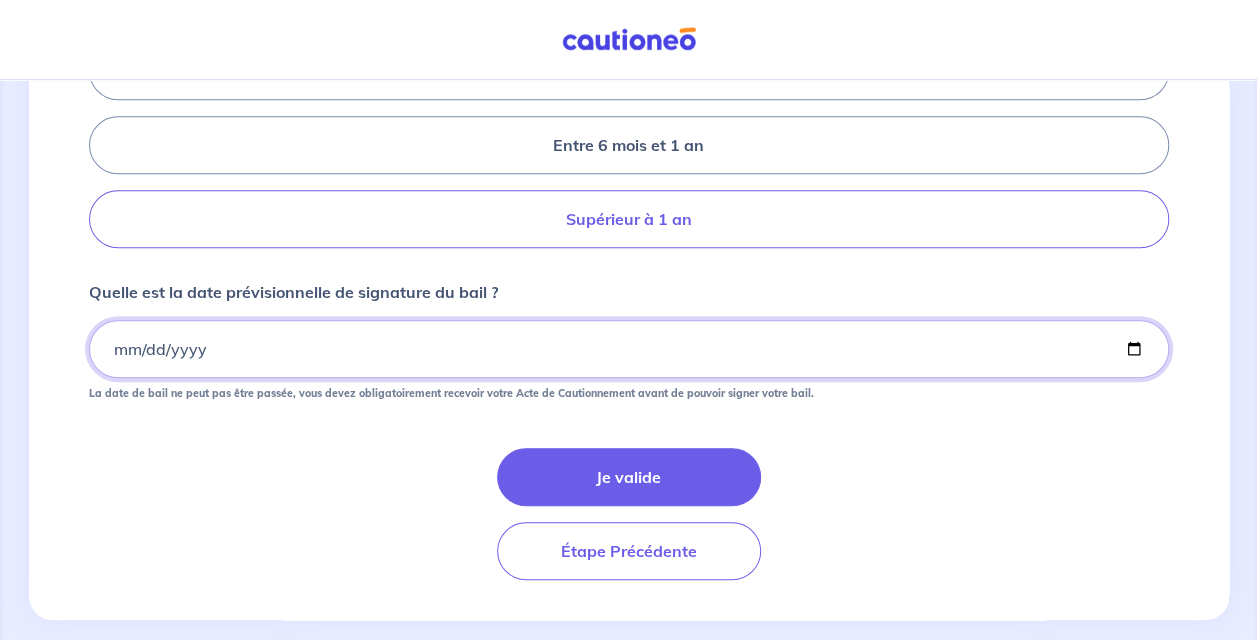 type on "[DATE]" 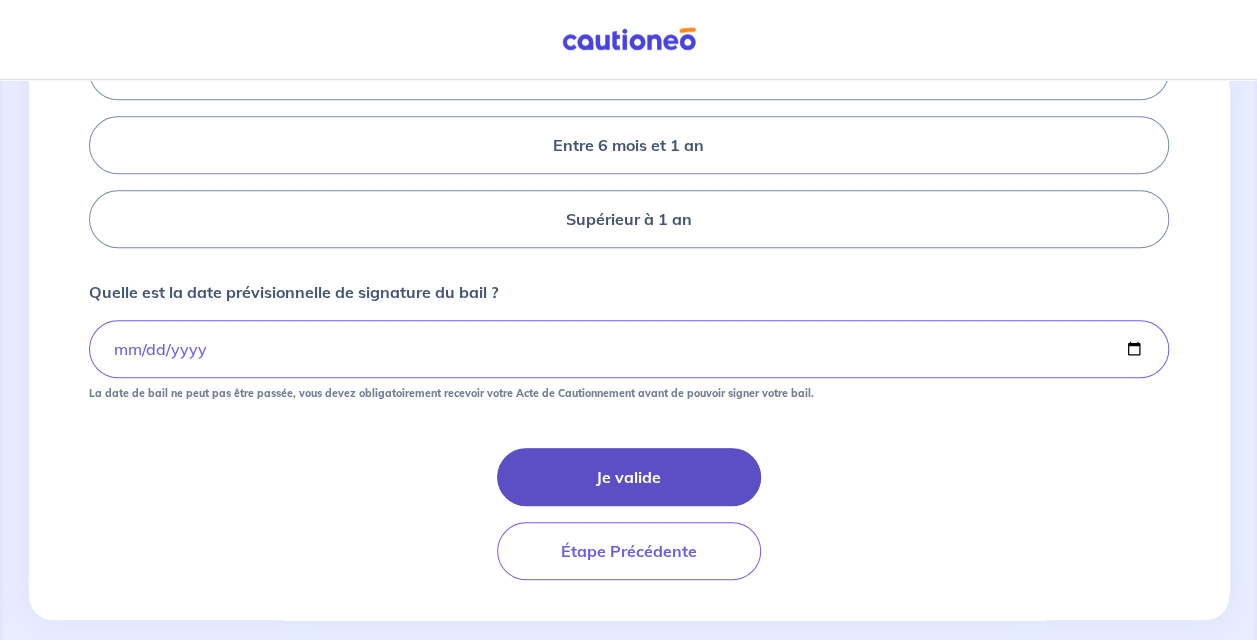 click on "Je valide" at bounding box center (629, 477) 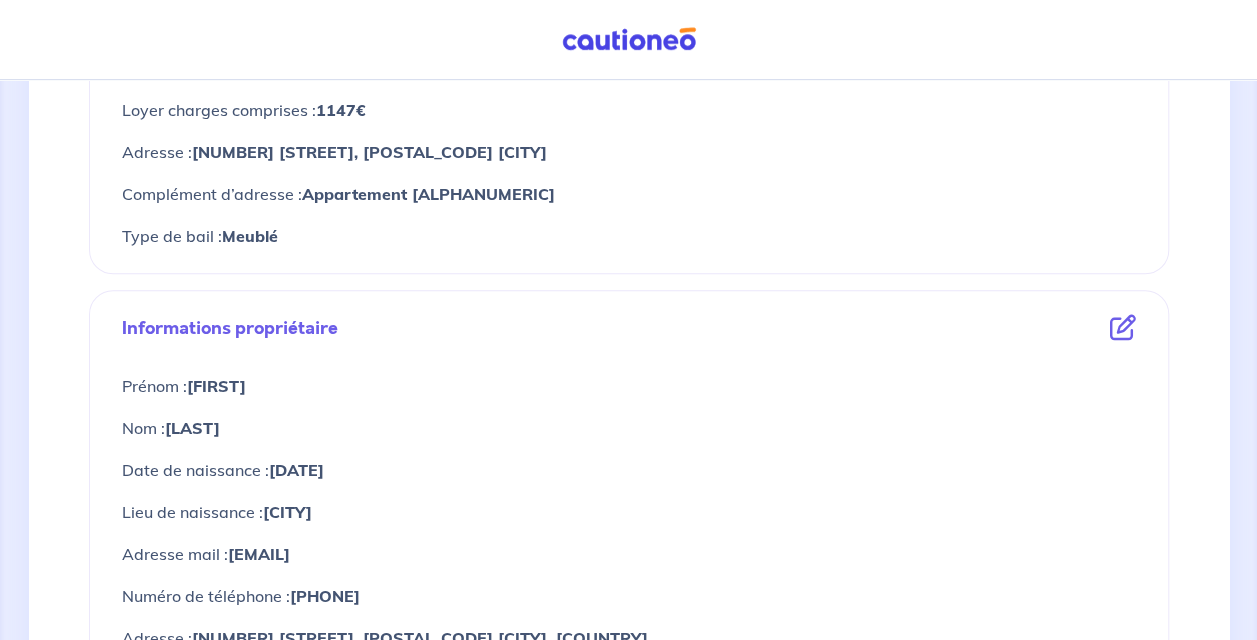 scroll, scrollTop: 0, scrollLeft: 0, axis: both 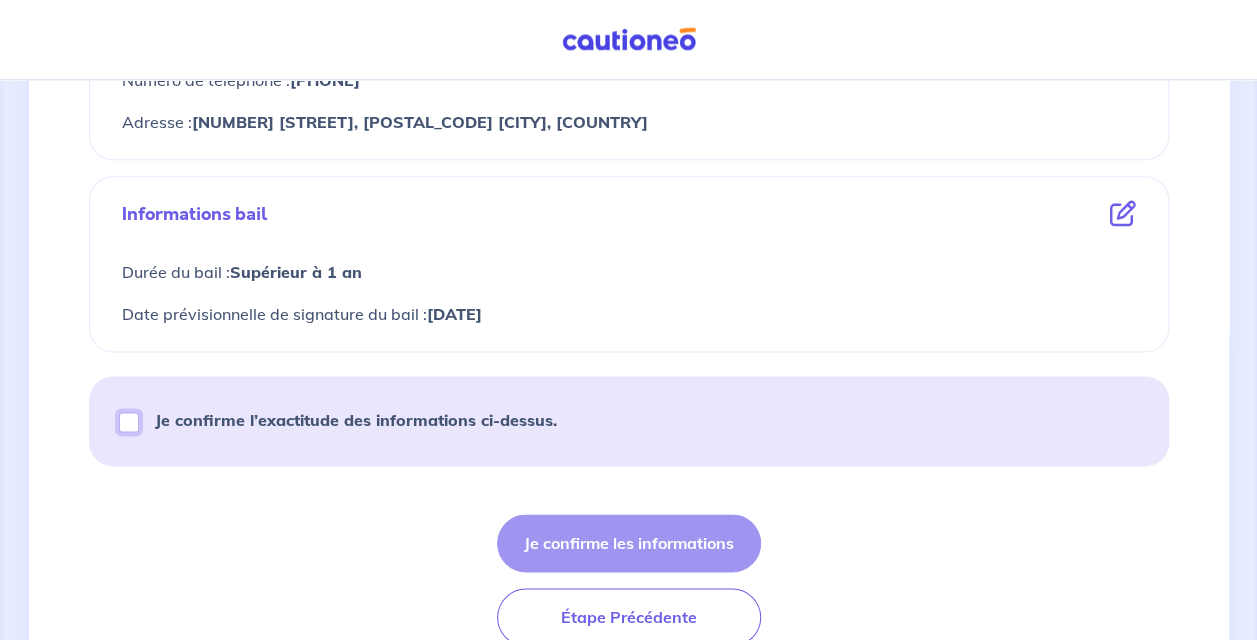 click on "Je confirme l’exactitude des informations ci-dessus." at bounding box center [129, 422] 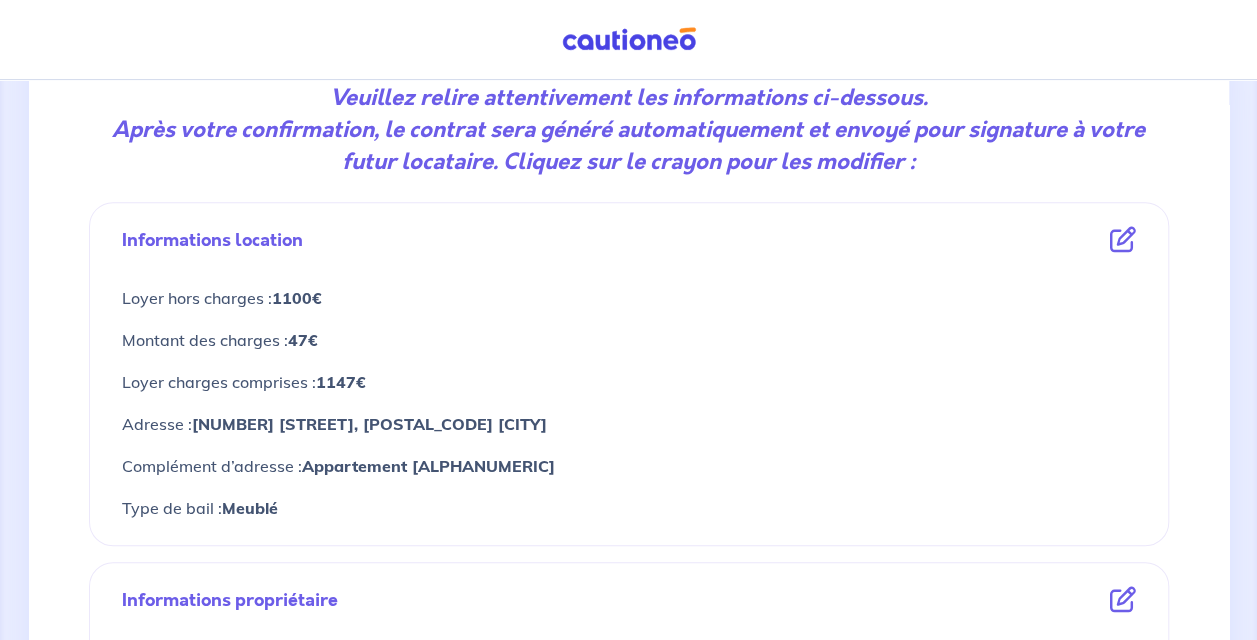 scroll, scrollTop: 1066, scrollLeft: 0, axis: vertical 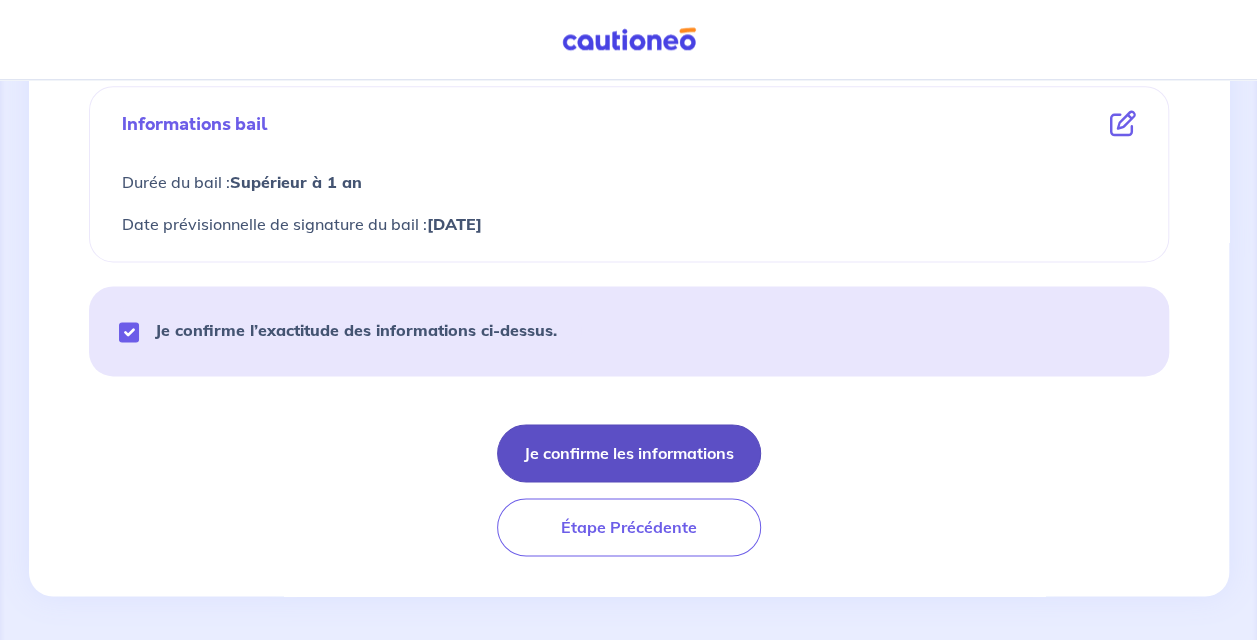 click on "Je confirme les informations" at bounding box center [629, 453] 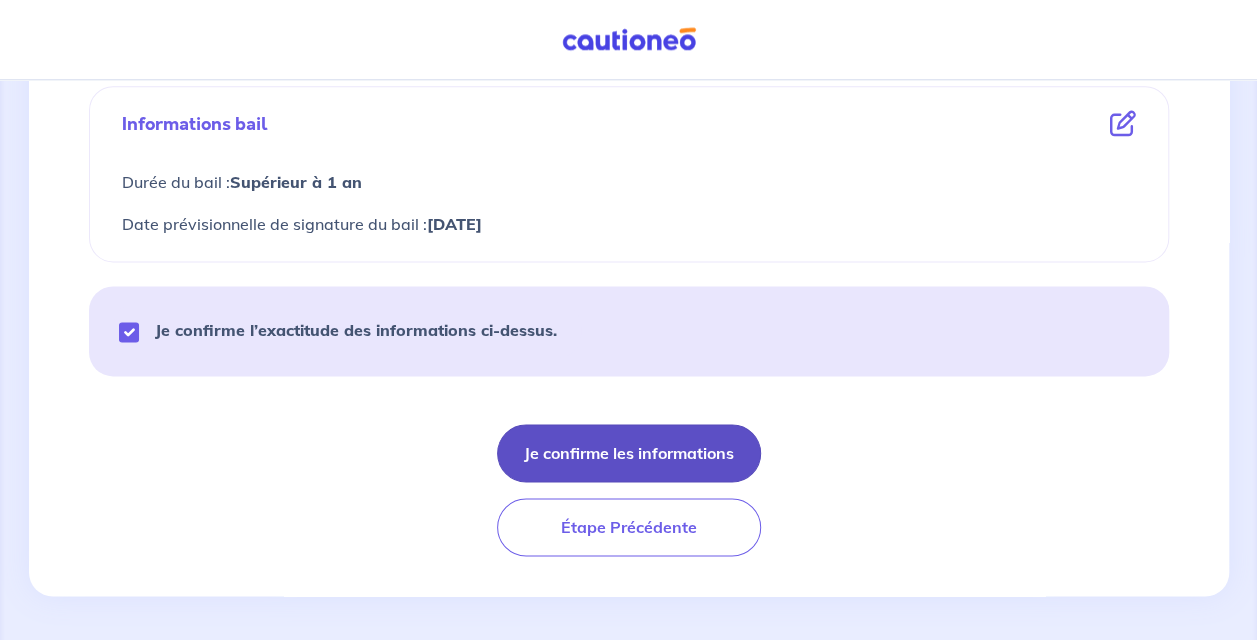 scroll, scrollTop: 0, scrollLeft: 0, axis: both 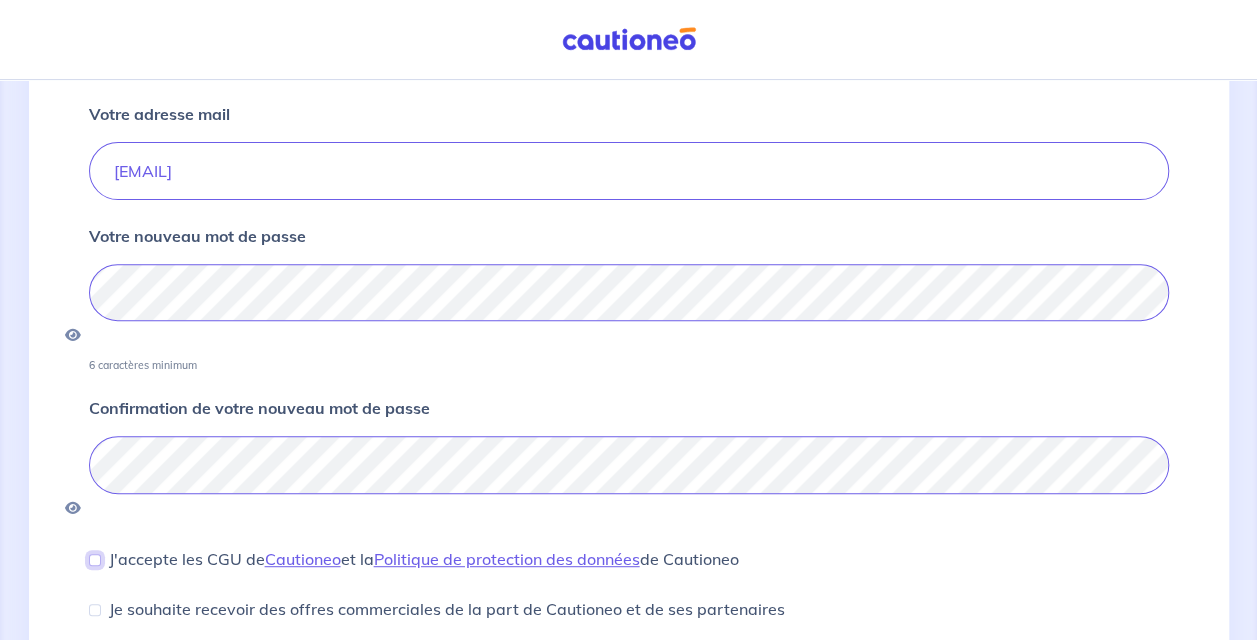 click on "J'accepte les CGU de  Cautioneo  et la  Politique de protection des données   de Cautioneo" at bounding box center (95, 560) 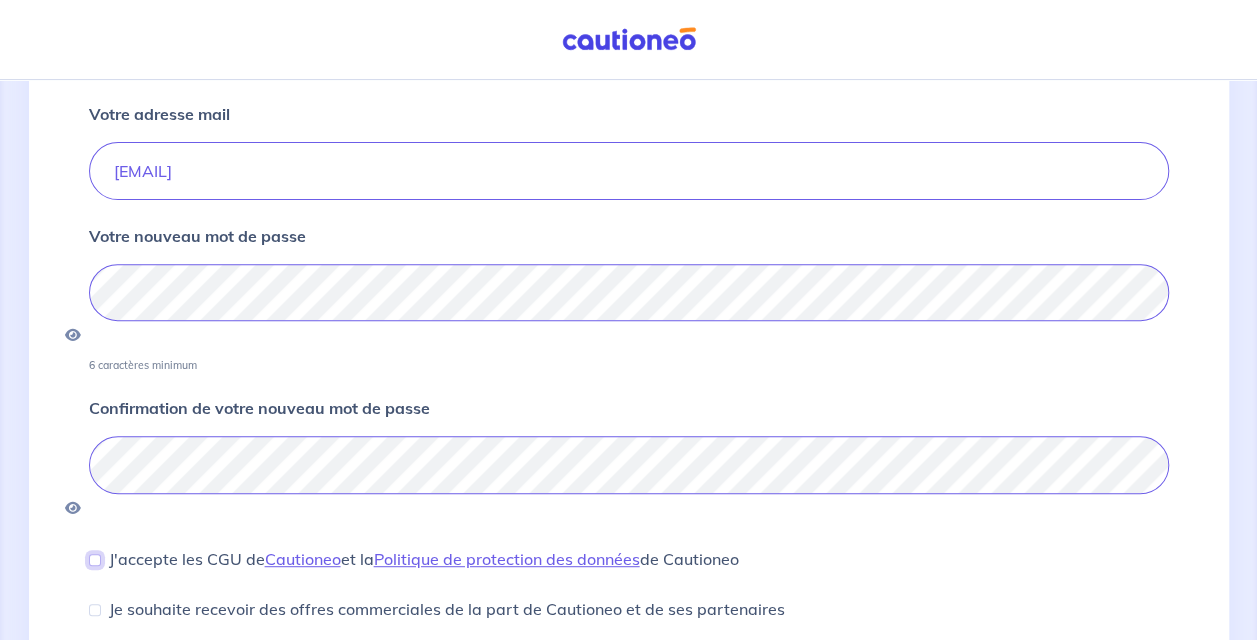 checkbox on "true" 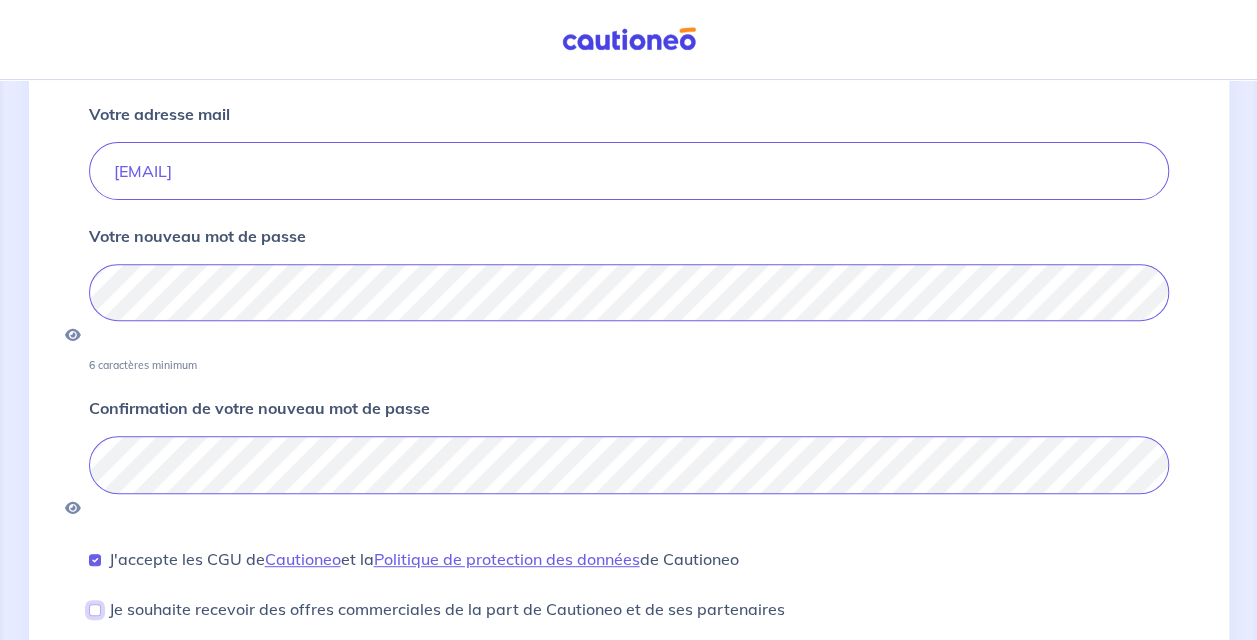 click on "Je souhaite recevoir des offres commerciales de la part de Cautioneo et de ses partenaires" at bounding box center (95, 610) 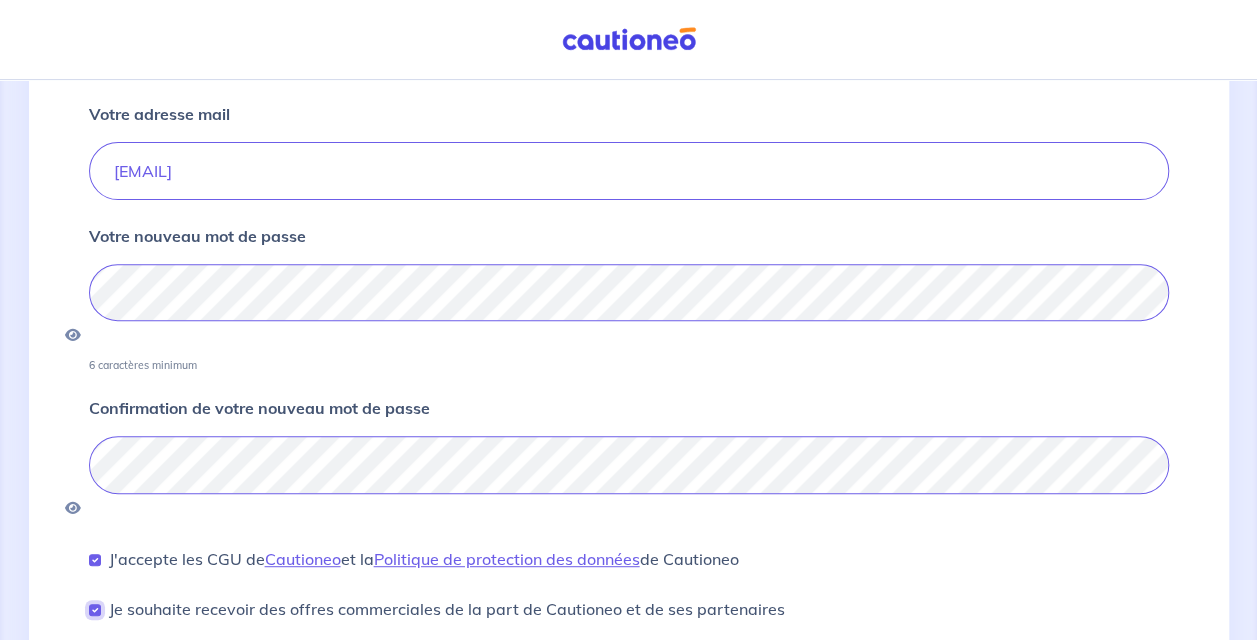 scroll, scrollTop: 297, scrollLeft: 0, axis: vertical 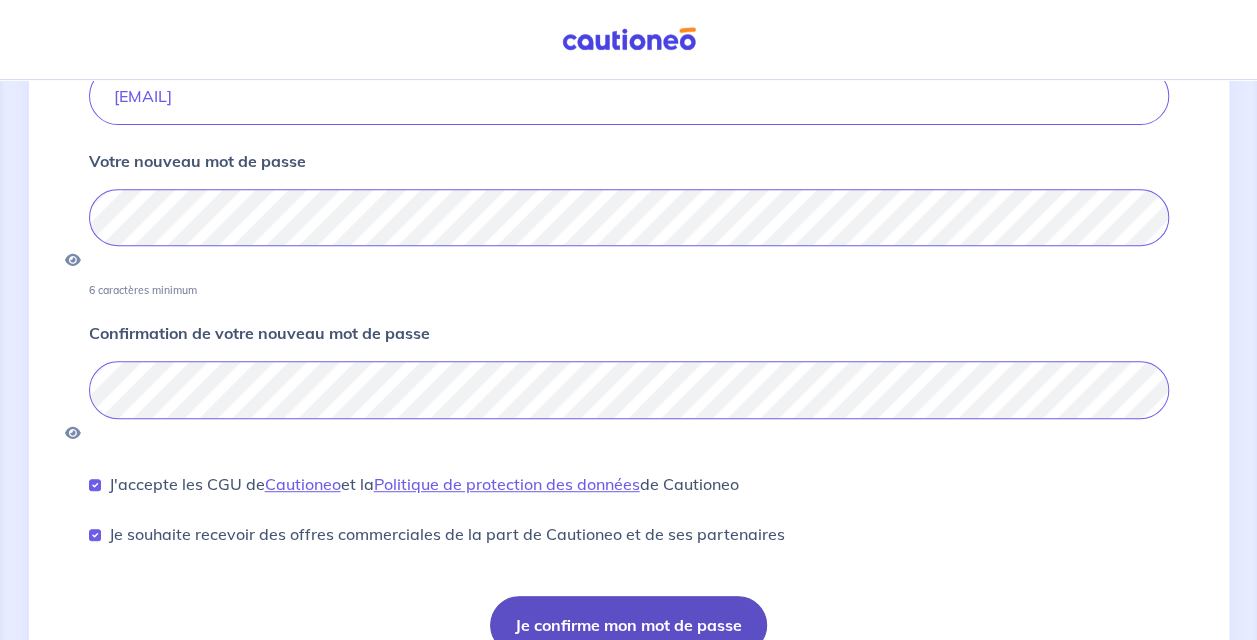 click on "Je confirme mon mot de passe" at bounding box center [628, 625] 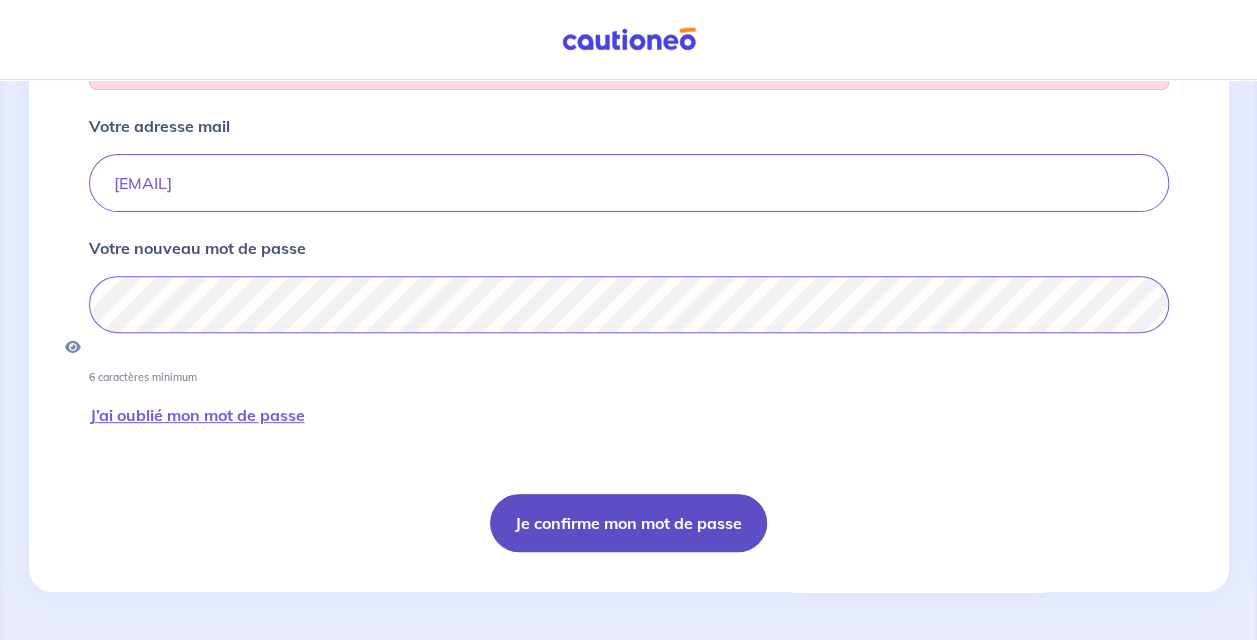 scroll, scrollTop: 212, scrollLeft: 0, axis: vertical 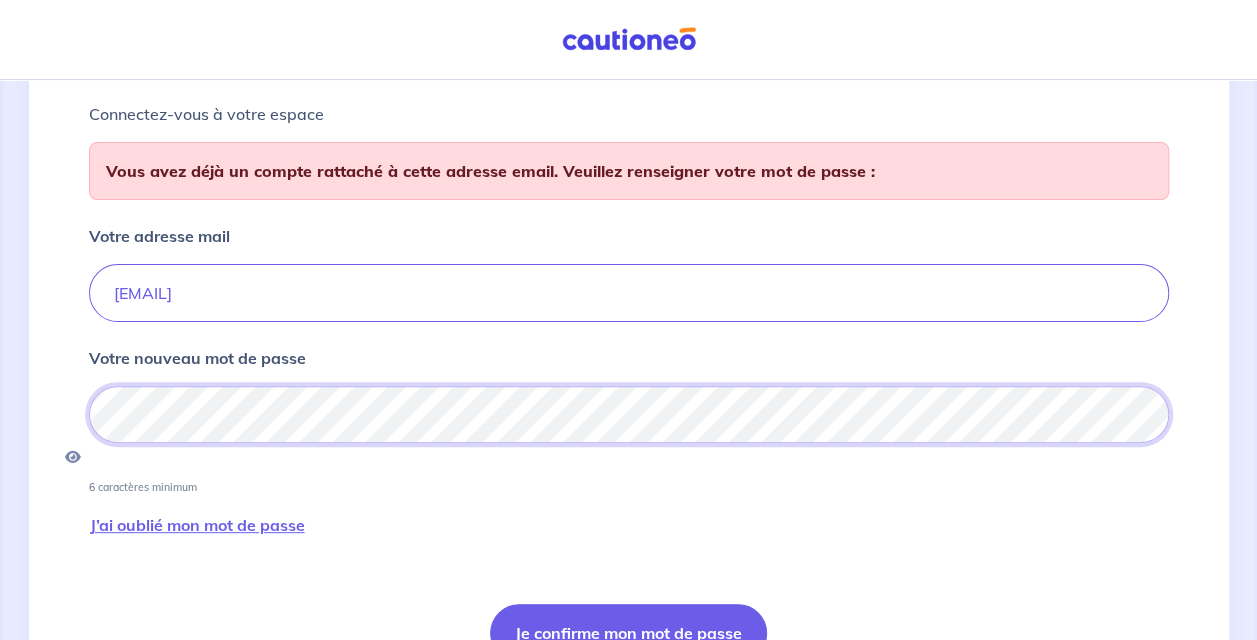 click on "Je confirme mon mot de passe" at bounding box center [628, 633] 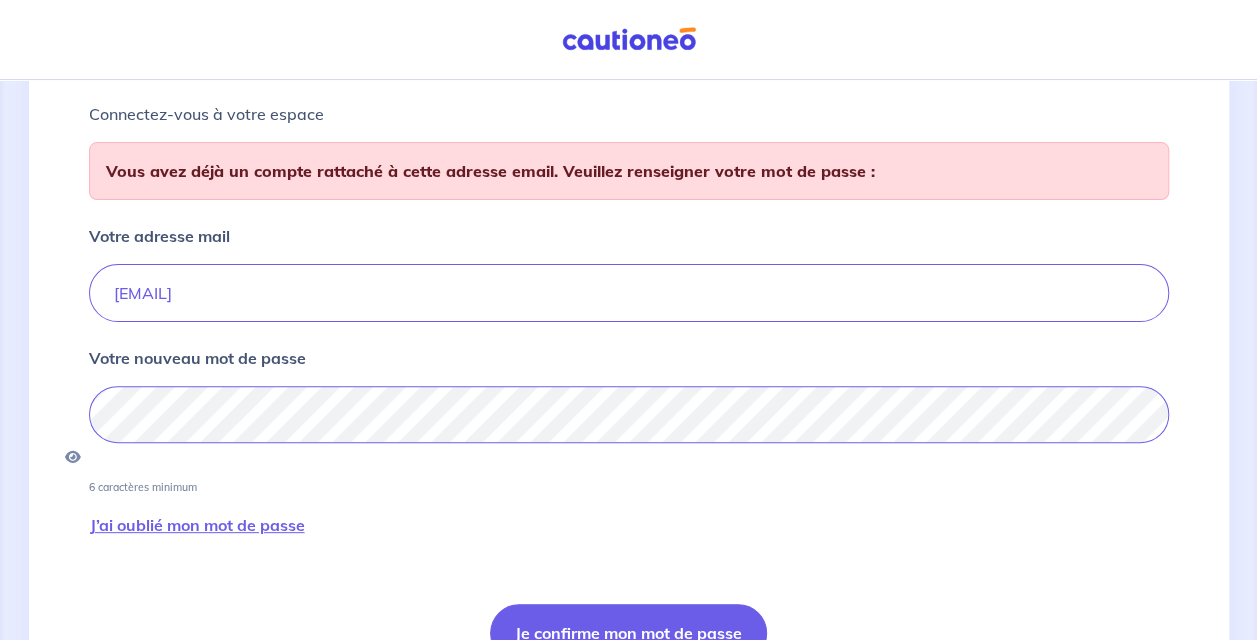 scroll, scrollTop: 0, scrollLeft: 0, axis: both 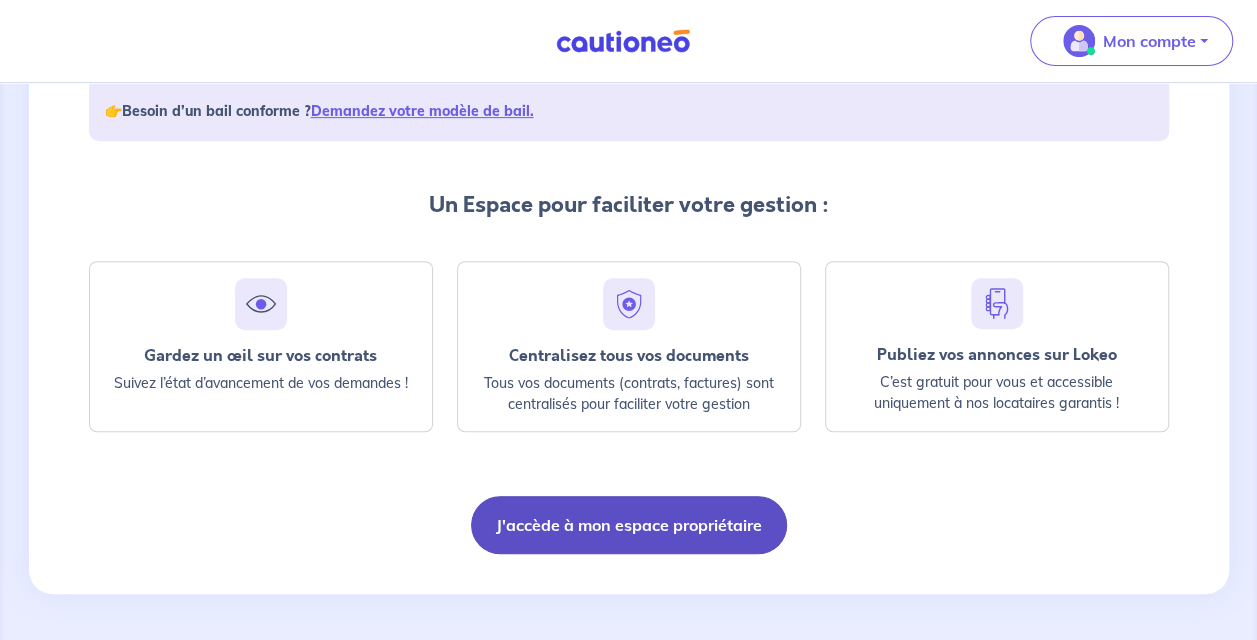 click on "J'accède à mon espace propriétaire" at bounding box center (629, 525) 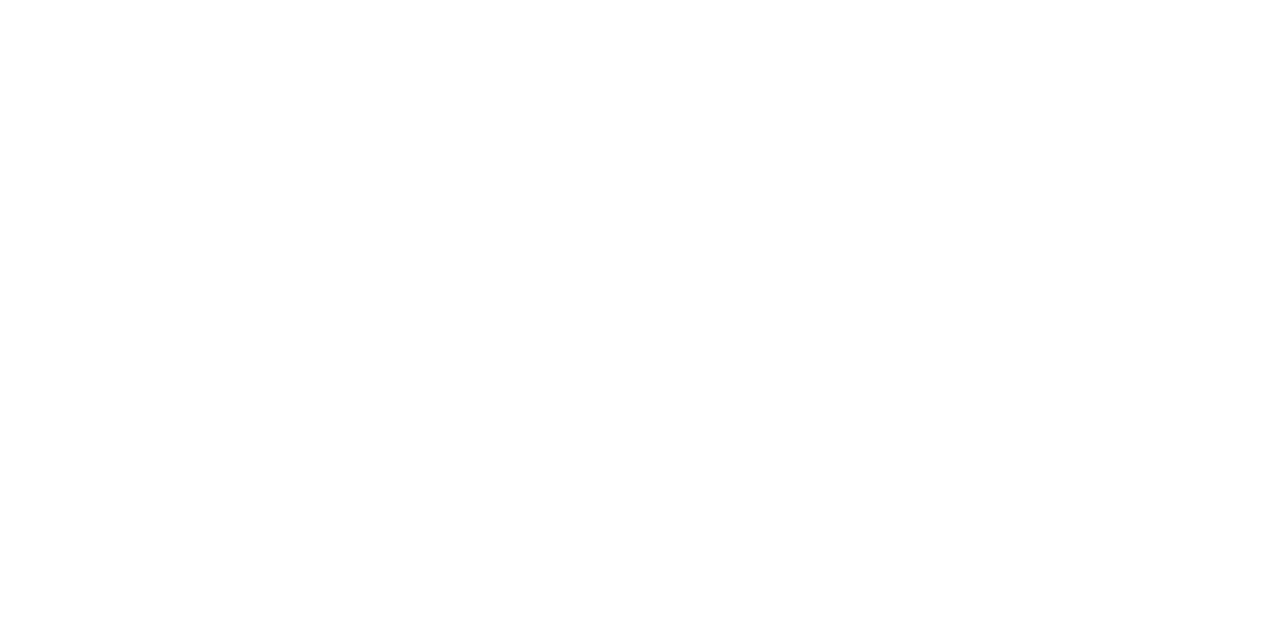 scroll, scrollTop: 0, scrollLeft: 0, axis: both 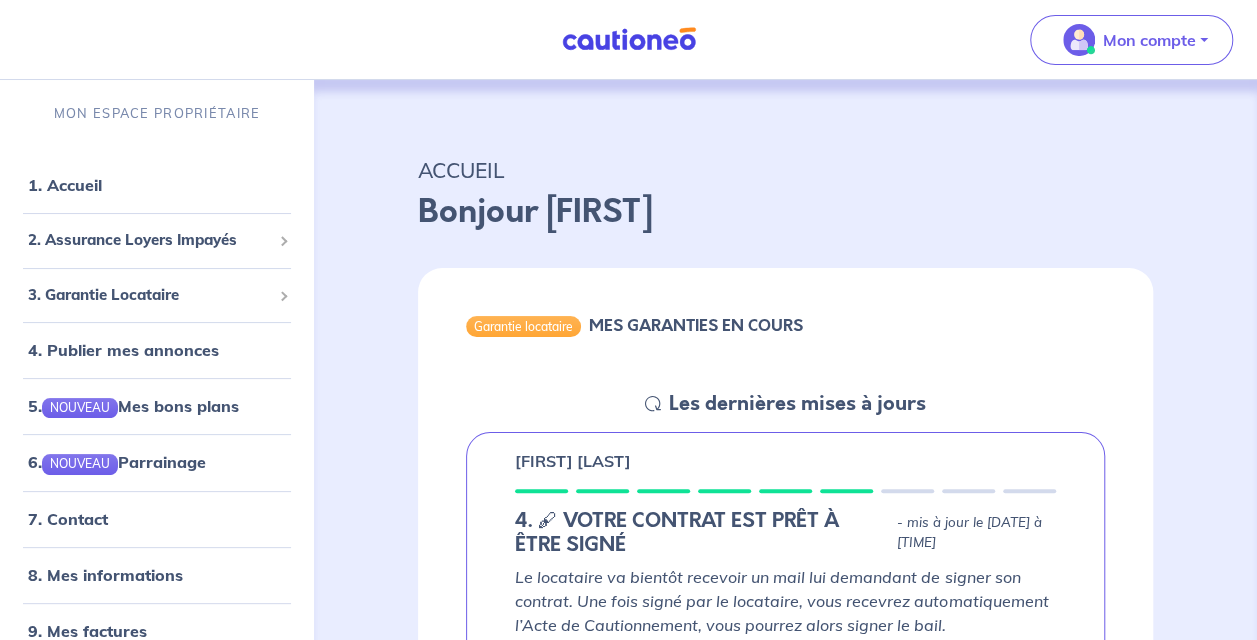 drag, startPoint x: 1251, startPoint y: 112, endPoint x: 1246, endPoint y: 164, distance: 52.23983 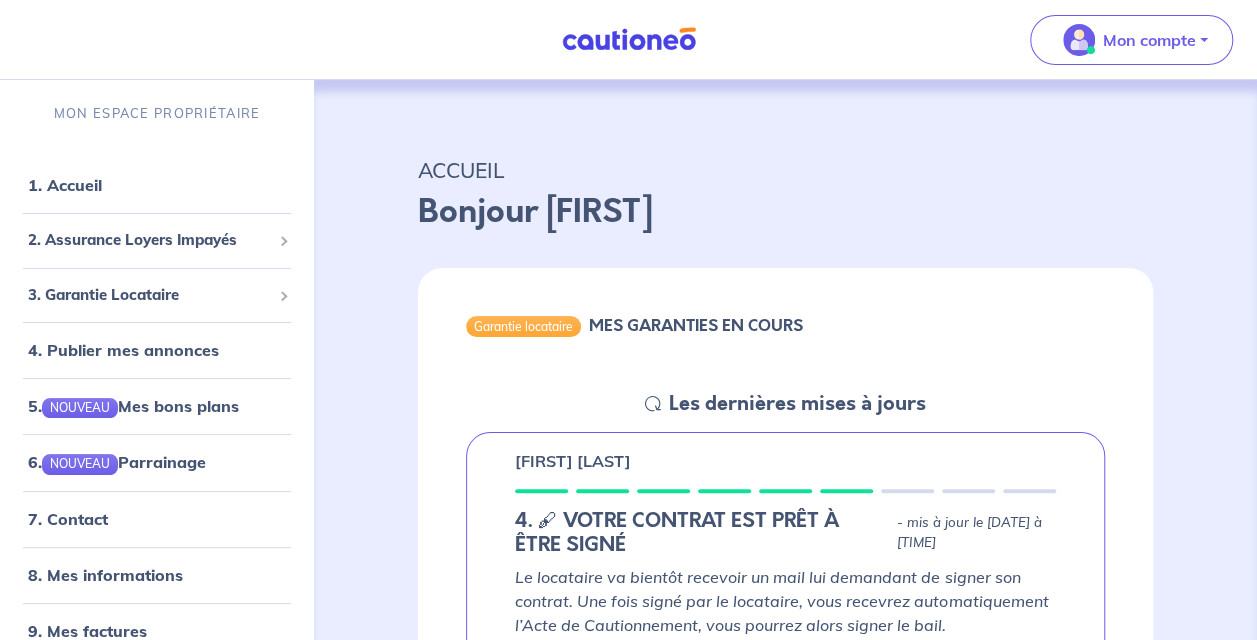 click on "ACCUEIL Bonjour [FIRST] Garantie locataire MES GARANTIES EN COURS Les dernières mises à jours [FIRST] [LAST]    4. 🖋 VOTRE CONTRAT EST PRÊT À ÊTRE SIGNÉ - mis à jour le [DATE] à [TIME] Le locataire va bientôt recevoir un mail lui demandant de signer son contrat. Une fois signé par le locataire, vous recevrez automatiquement l’Acte de Cautionnement, vous pourrez alors signer le bail. [FIRST] [LAST] [NUMBER] [STREET] [POSTAL_CODE] [CITY] Signer le contrat Voir toutes les Assurances en cours 2 Garanties pour protéger vos loyers : Garantie locataire Protégez-vous des impayés
GRATUITEMENT  avec la 1ère Assurance
Loyers Impayés à charge du locataire. Tester un dossier Assurance loyers impayés Protégez vos loyers avec notre
Assurance de Loyers Impayés
PREMIUM (à partir de 9,90€/mois). Tester un dossier Garantie locataire Assurance Loyer Impayé Remboursement des impayés de loyer
Plafond 96 000€ en durée illimitée Procédure judiciaire et expulsion
-" at bounding box center [785, 1706] 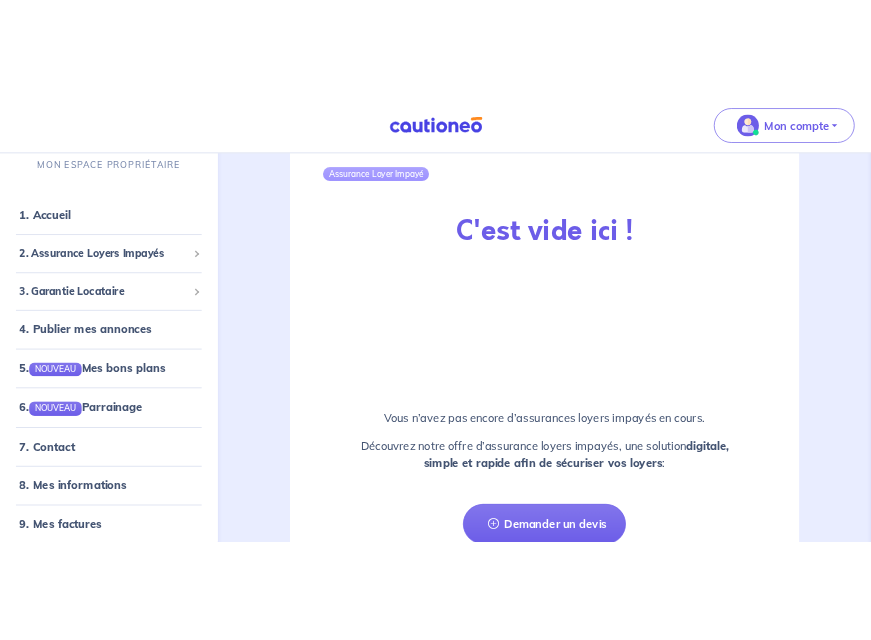 scroll, scrollTop: 2613, scrollLeft: 0, axis: vertical 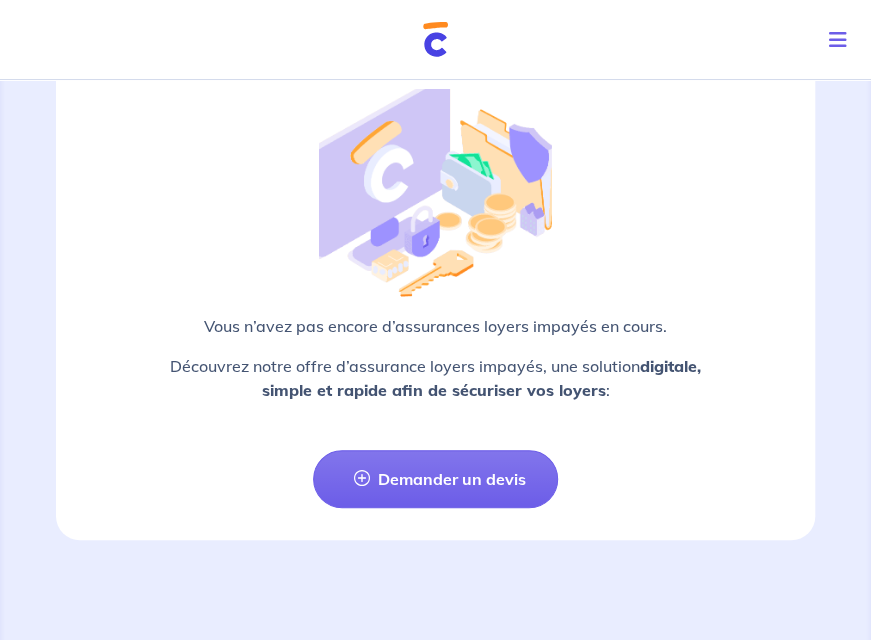 click on "ACCUEIL Bonjour [FIRST] Garantie locataire MES GARANTIES EN COURS Les dernières mises à jours [FIRST] [LAST]    4. 🖋 VOTRE CONTRAT EST PRÊT À ÊTRE SIGNÉ - mis à jour le [DATE] à [TIME] Le locataire va bientôt recevoir un mail lui demandant de signer son contrat. Une fois signé par le locataire, vous recevrez automatiquement l’Acte de Cautionnement, vous pourrez alors signer le bail. [FIRST] [LAST] [NUMBER] [STREET] [POSTAL_CODE] [CITY] Signer le contrat Voir toutes les Assurances en cours 2 Garanties pour protéger vos loyers : Garantie locataire Protégez-vous des impayés
GRATUITEMENT  avec la 1ère Assurance
Loyers Impayés à charge du locataire. Tester un dossier Assurance loyers impayés Protégez vos loyers avec notre
Assurance de Loyers Impayés
PREMIUM (à partir de 9,90€/mois). Tester un dossier Garantie locataire Assurance Loyer Impayé Remboursement des impayés de loyer
Plafond 96 000€ en durée illimitée Procédure judiciaire et expulsion
-" at bounding box center (435, -949) 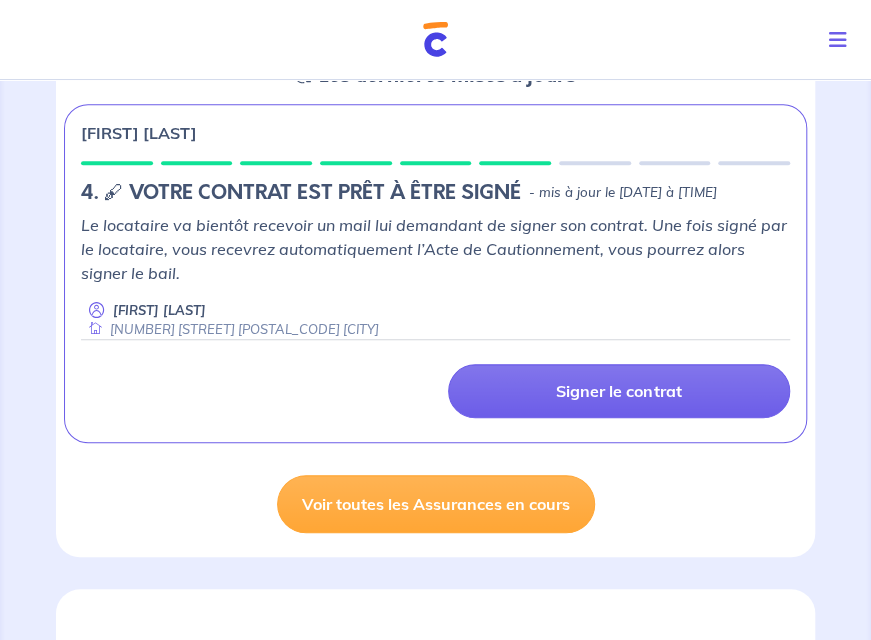 scroll, scrollTop: 280, scrollLeft: 0, axis: vertical 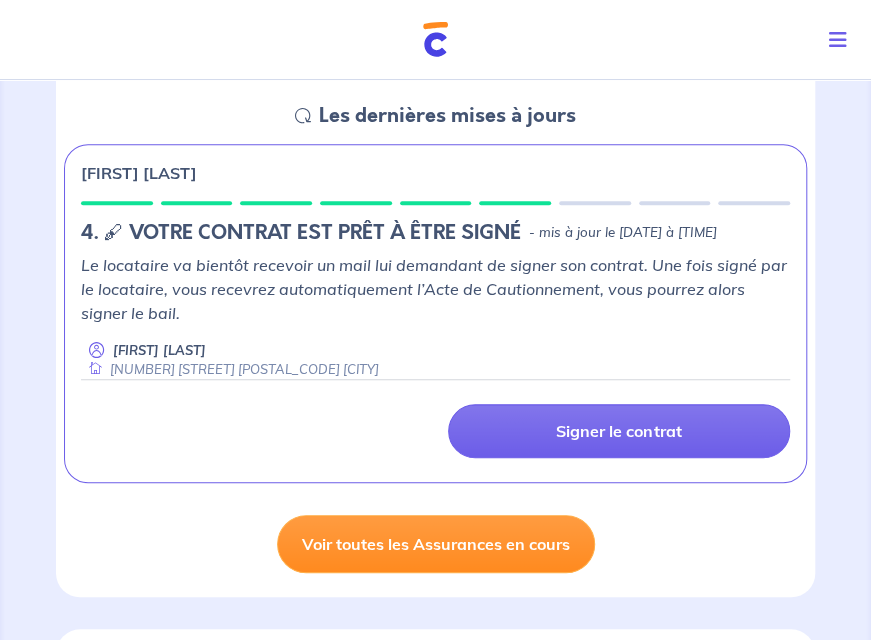 click on "Voir toutes les Assurances en cours" at bounding box center (436, 544) 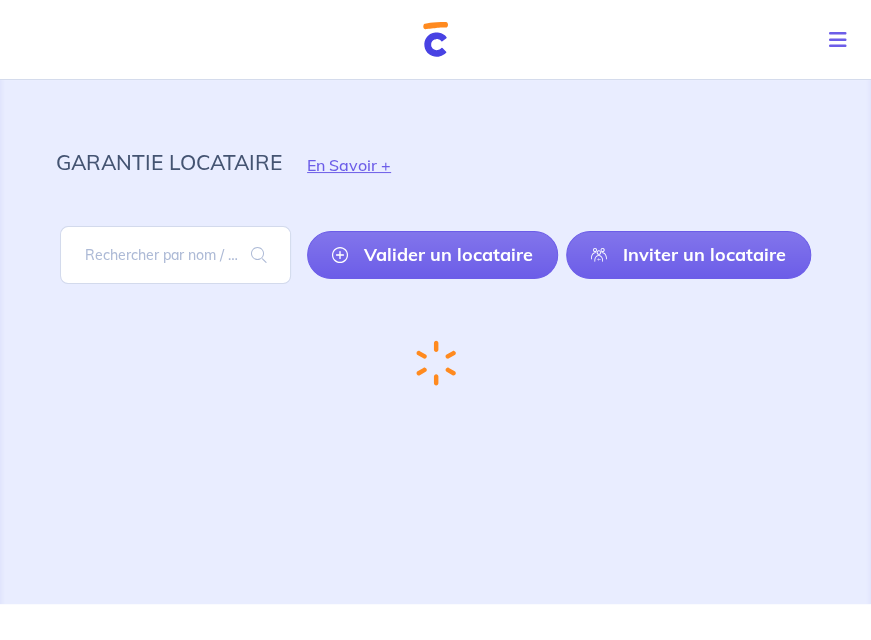 scroll, scrollTop: 0, scrollLeft: 0, axis: both 